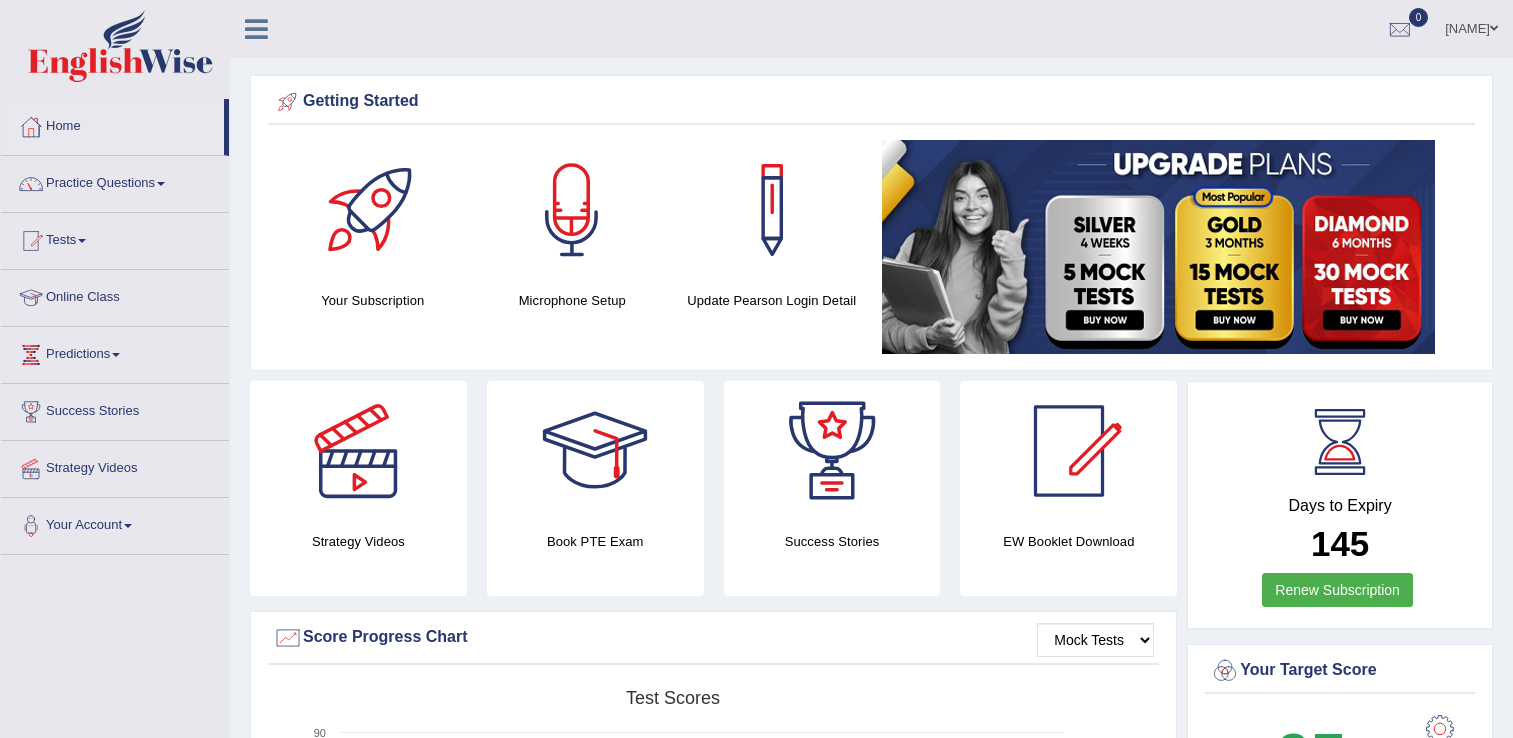 scroll, scrollTop: 0, scrollLeft: 0, axis: both 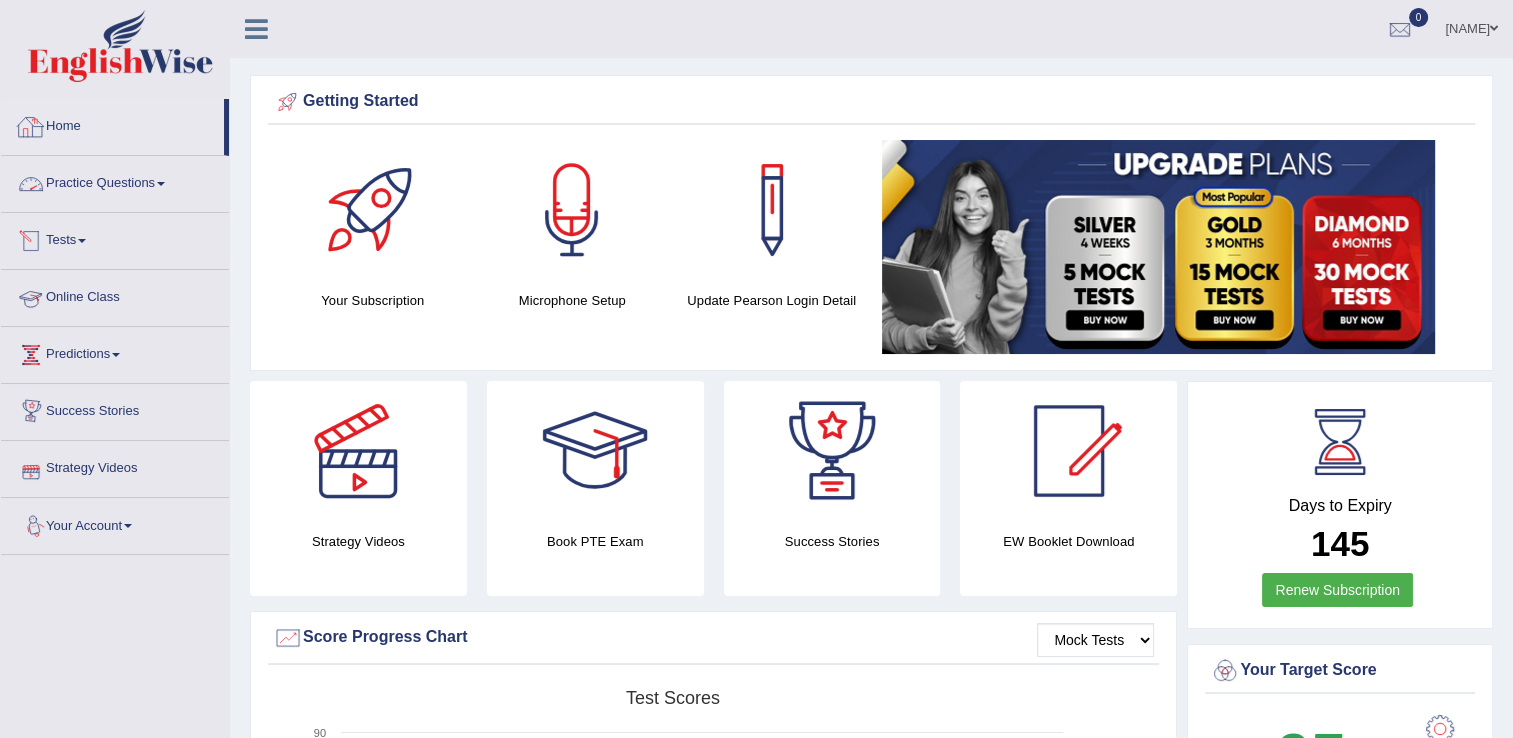 click on "Home" at bounding box center (112, 124) 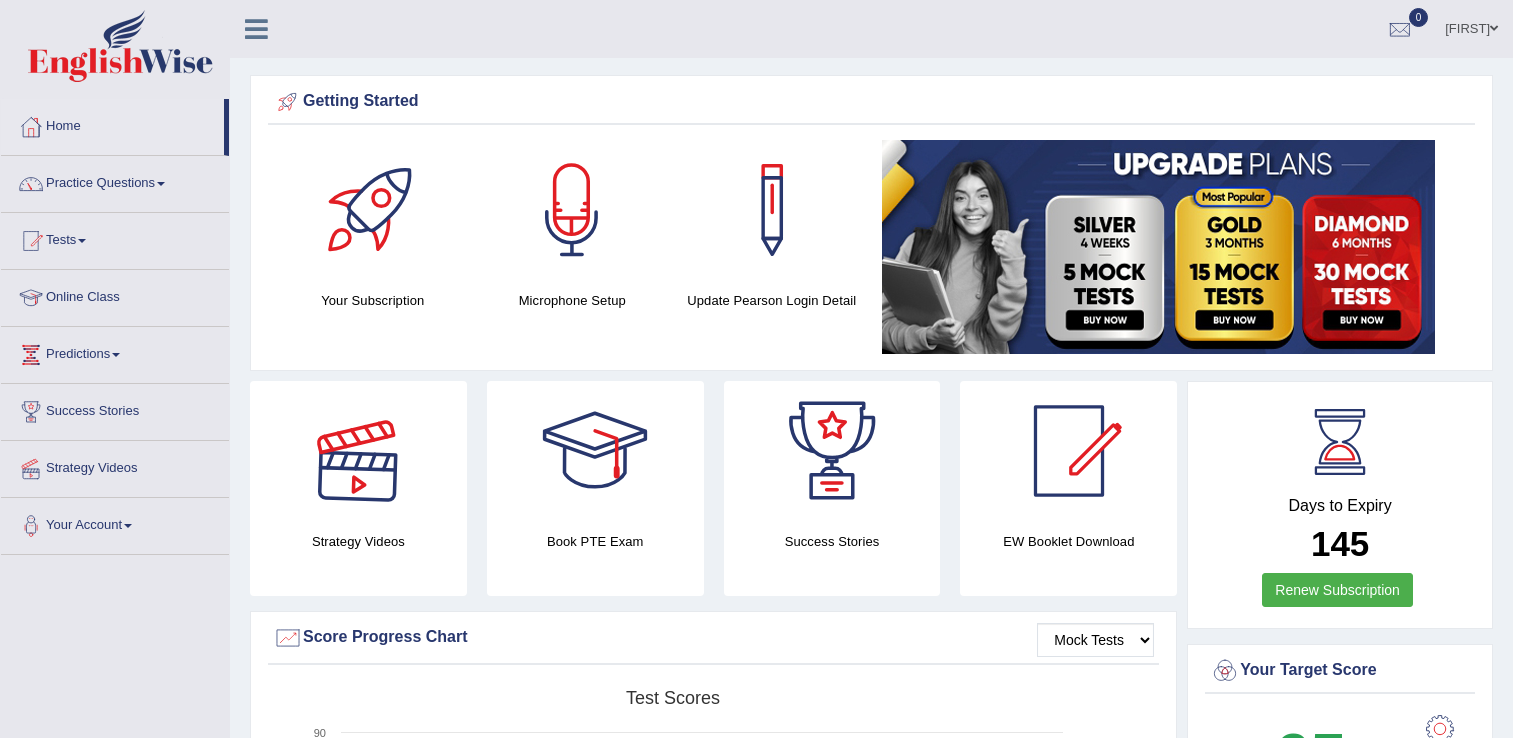 scroll, scrollTop: 400, scrollLeft: 0, axis: vertical 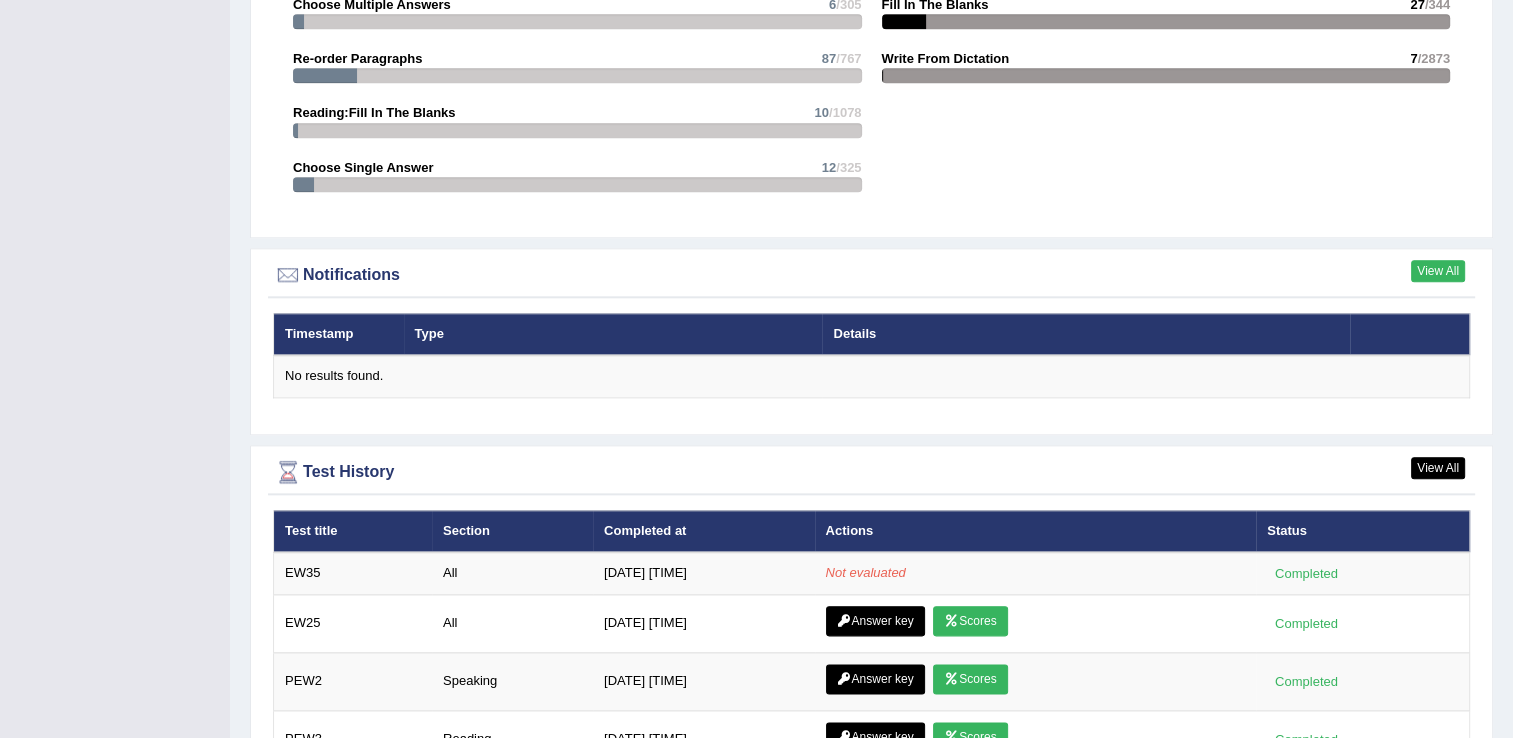 click on "View All" at bounding box center (1438, 271) 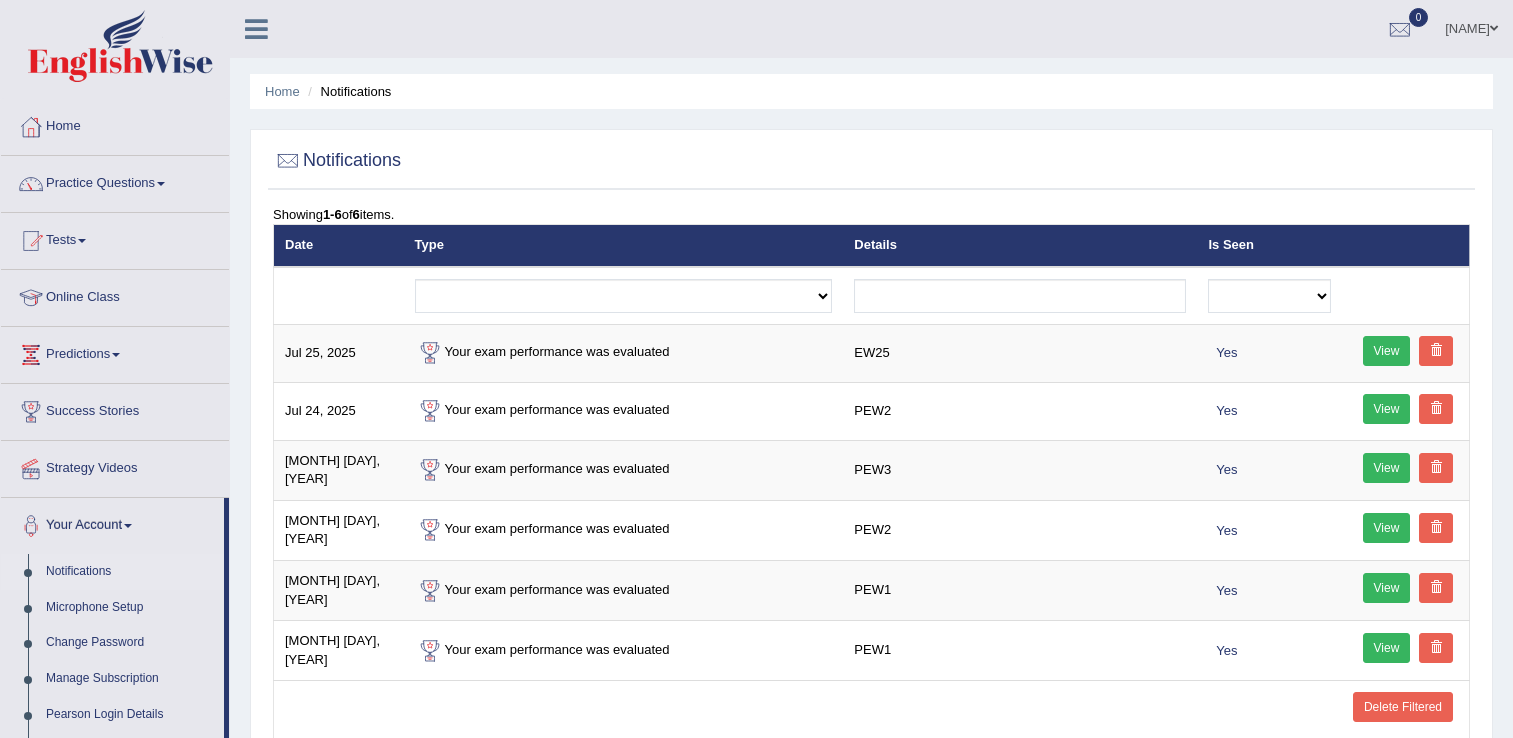 scroll, scrollTop: 0, scrollLeft: 0, axis: both 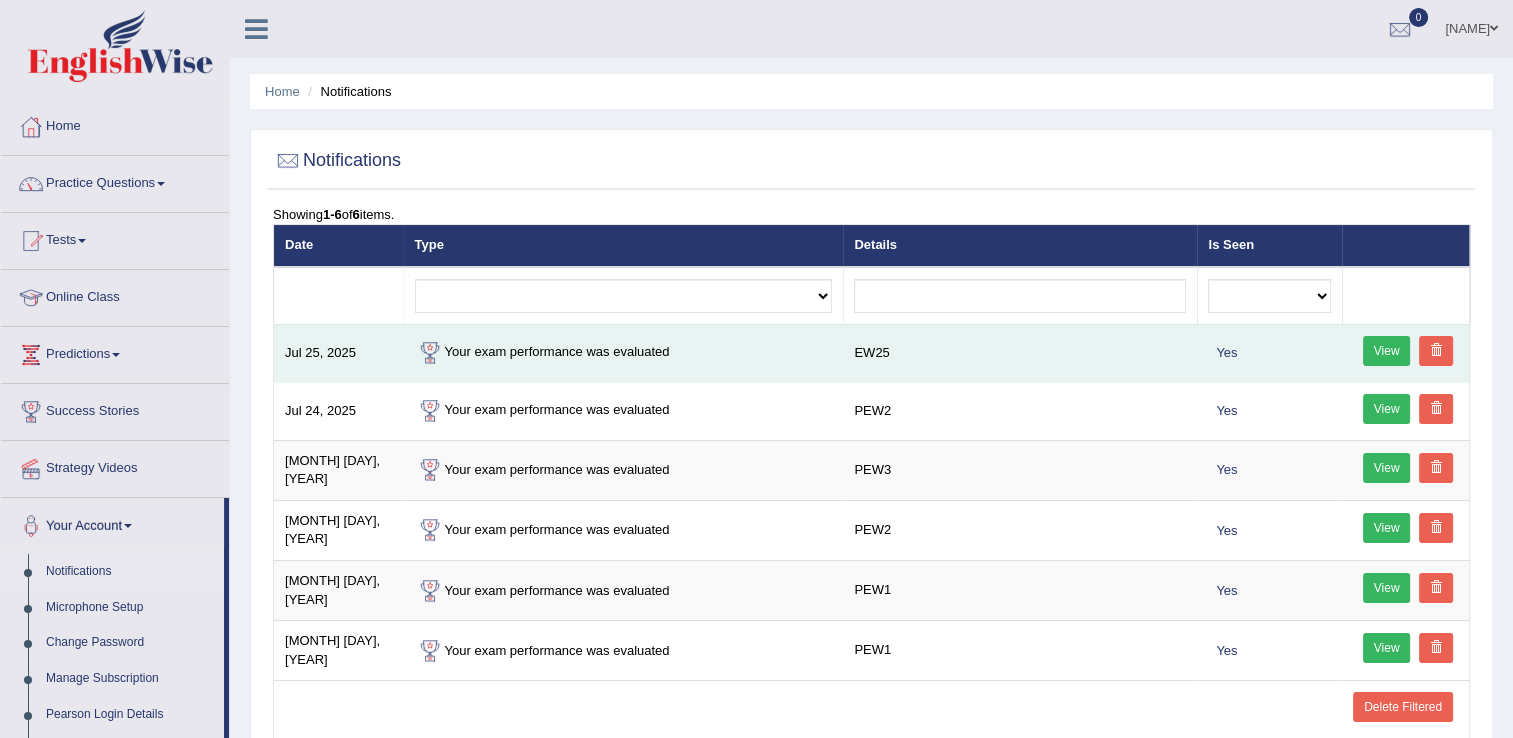 click on "View" at bounding box center (1387, 351) 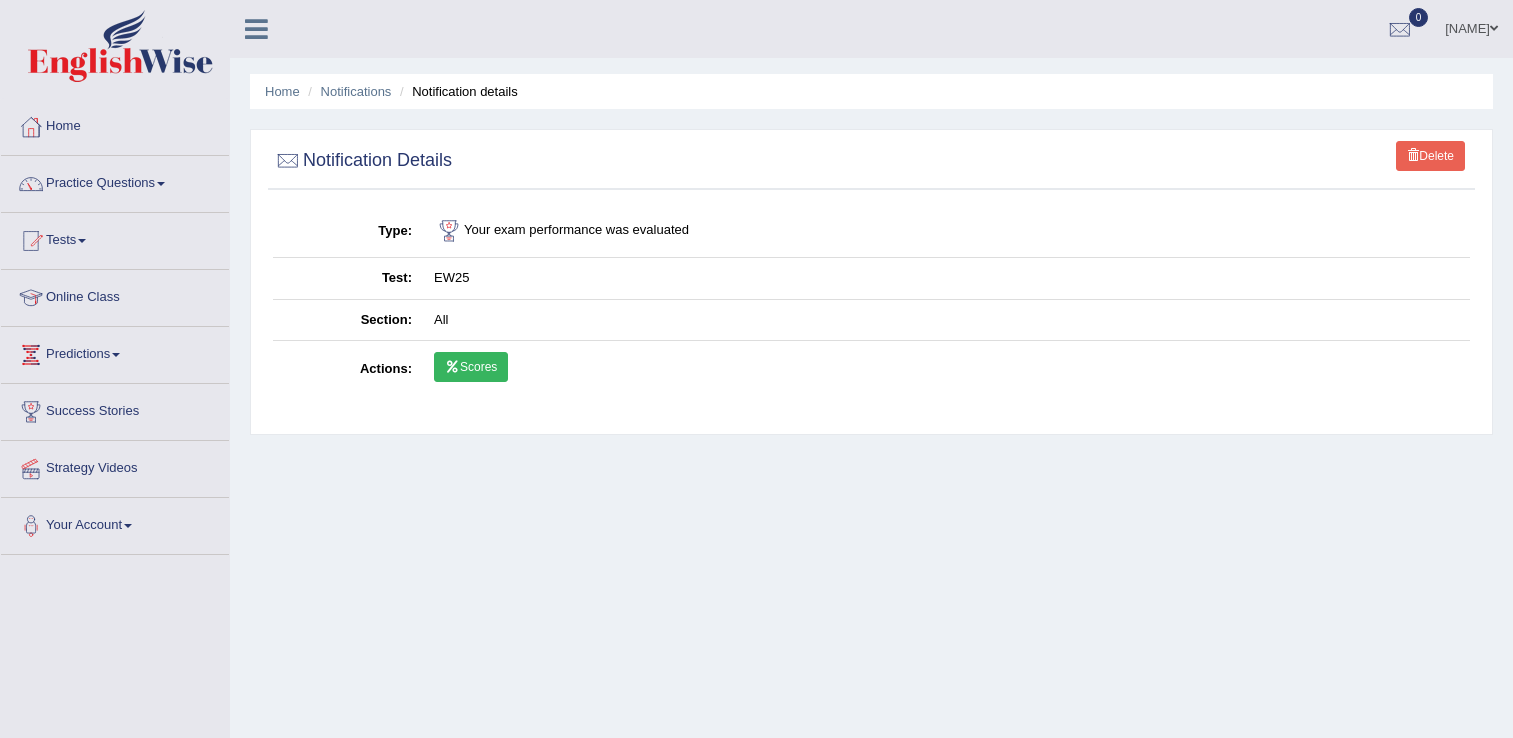 scroll, scrollTop: 0, scrollLeft: 0, axis: both 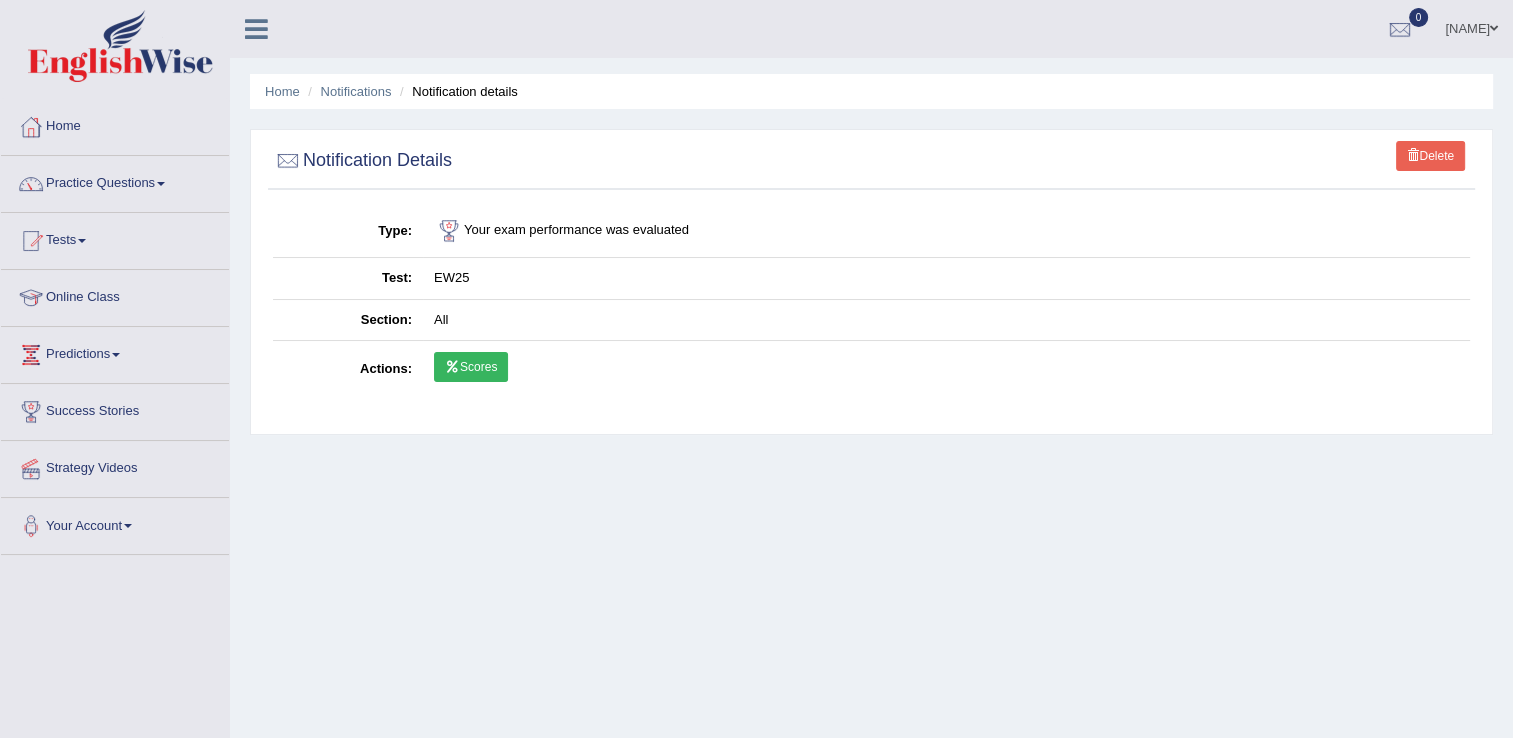 click on "Scores" at bounding box center (471, 367) 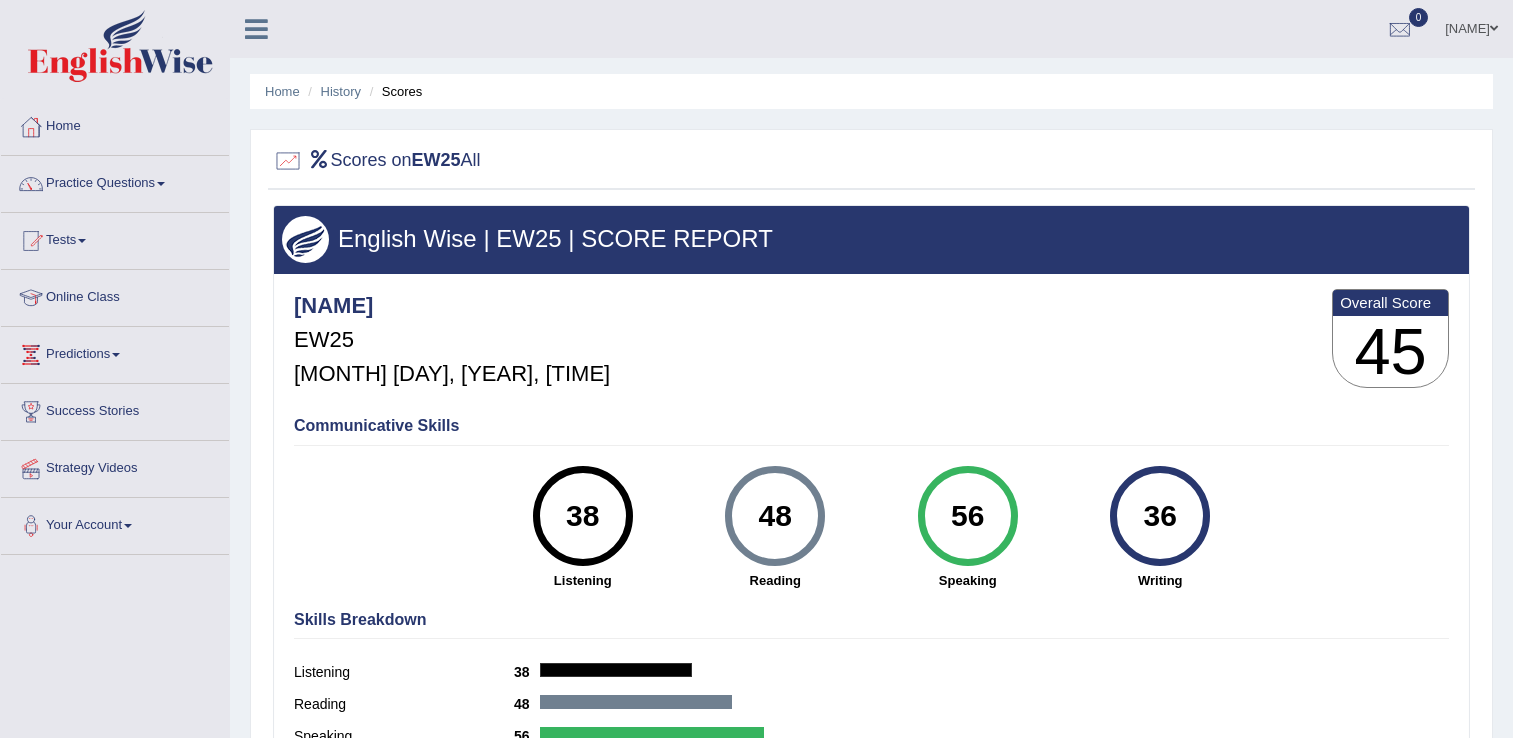 scroll, scrollTop: 0, scrollLeft: 0, axis: both 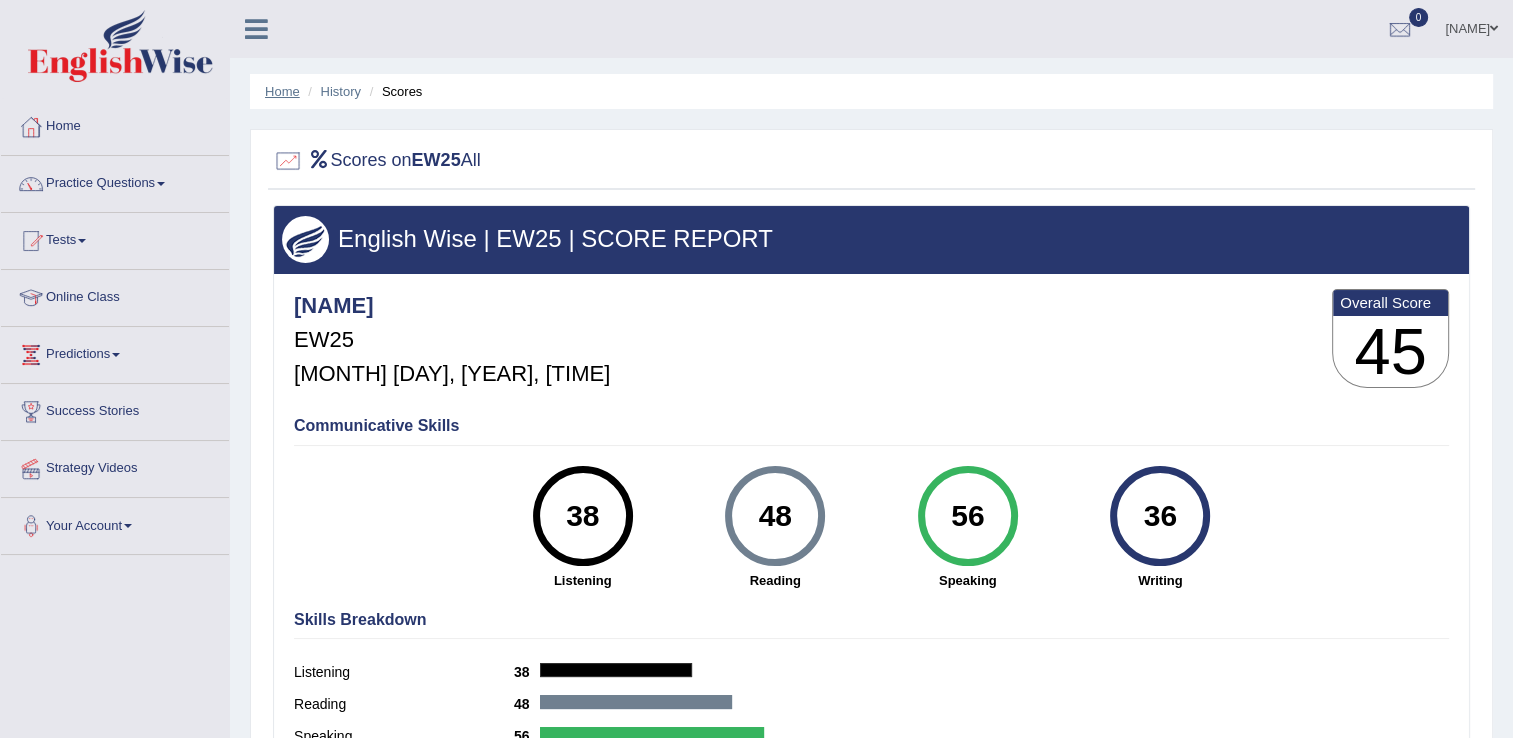 click on "Home" at bounding box center [282, 91] 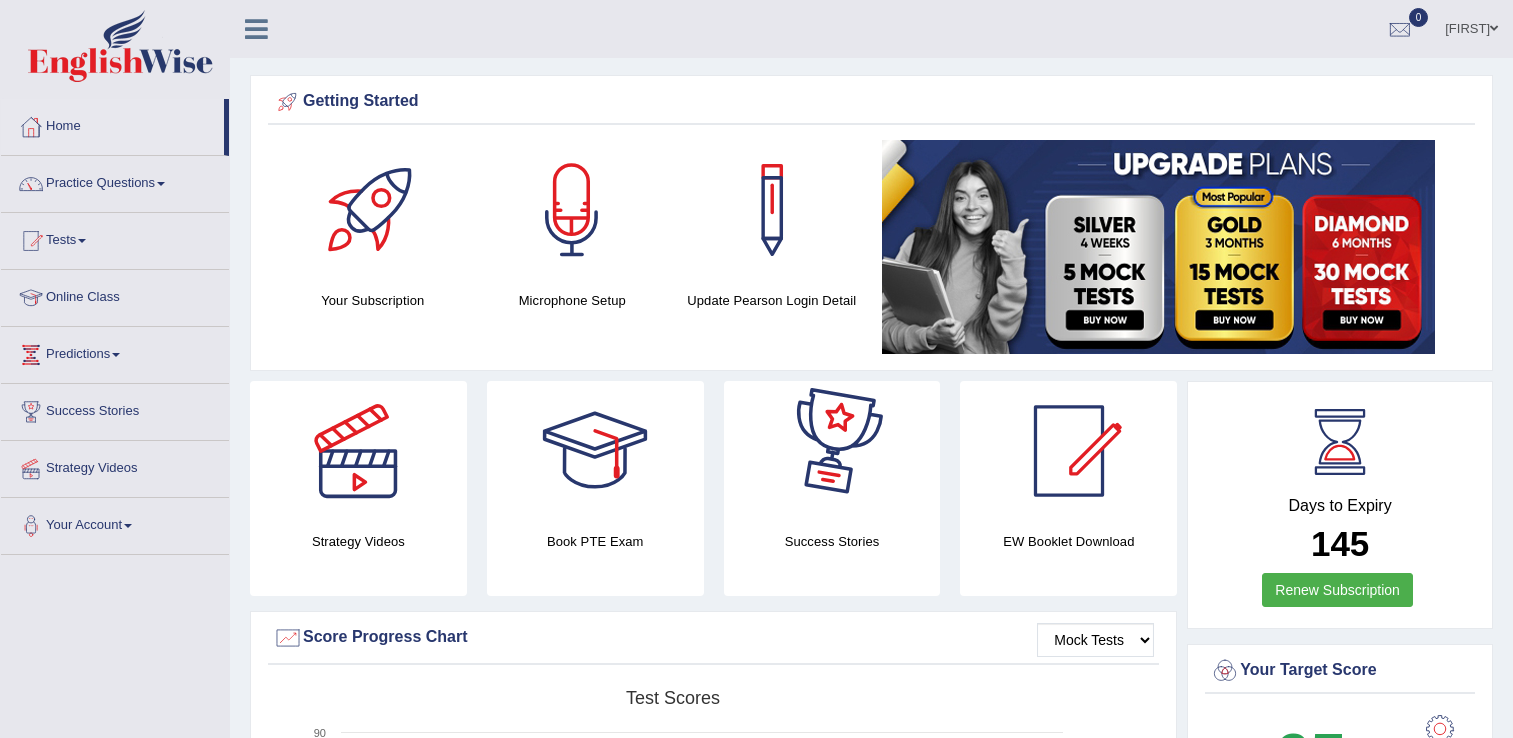 scroll, scrollTop: 400, scrollLeft: 0, axis: vertical 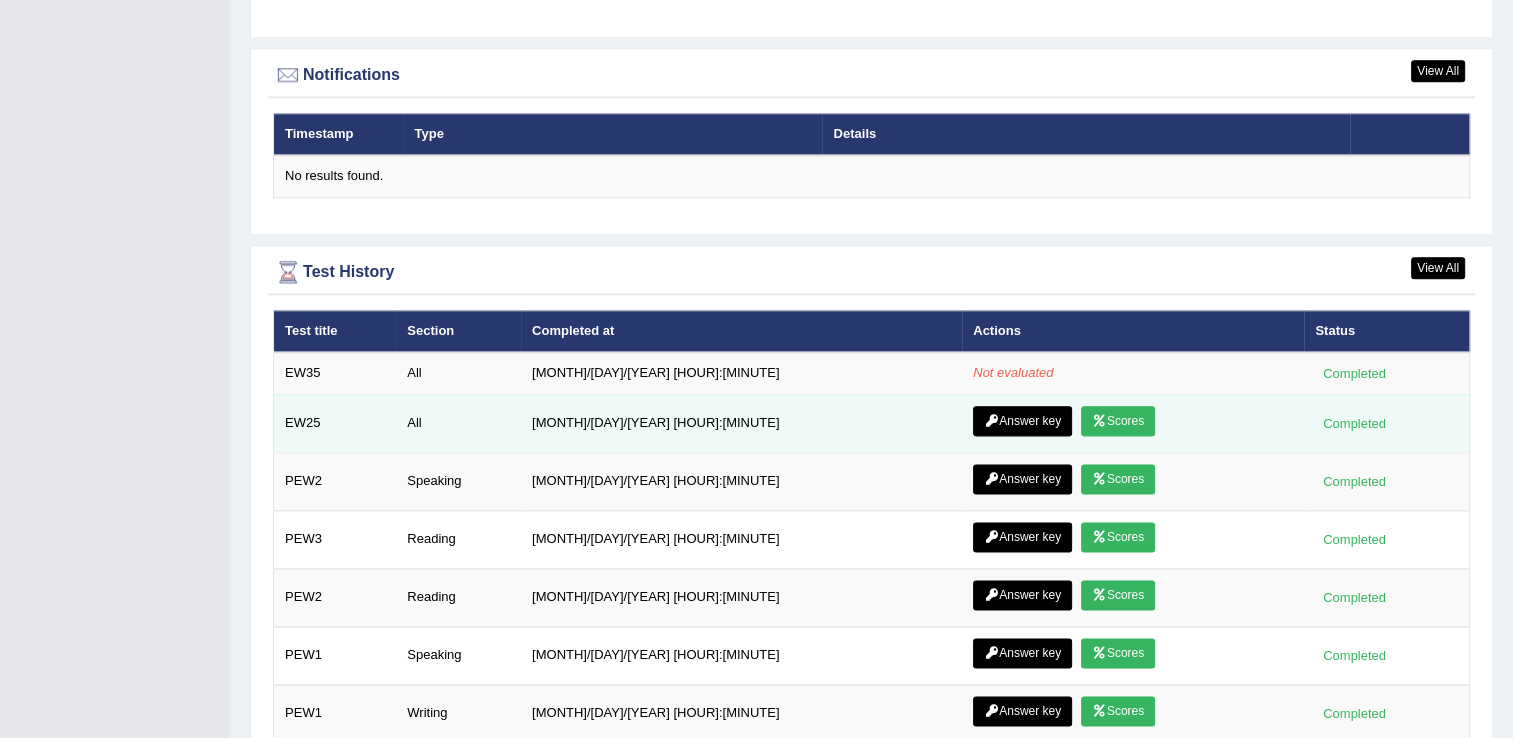 click on "Answer key" at bounding box center [1022, 421] 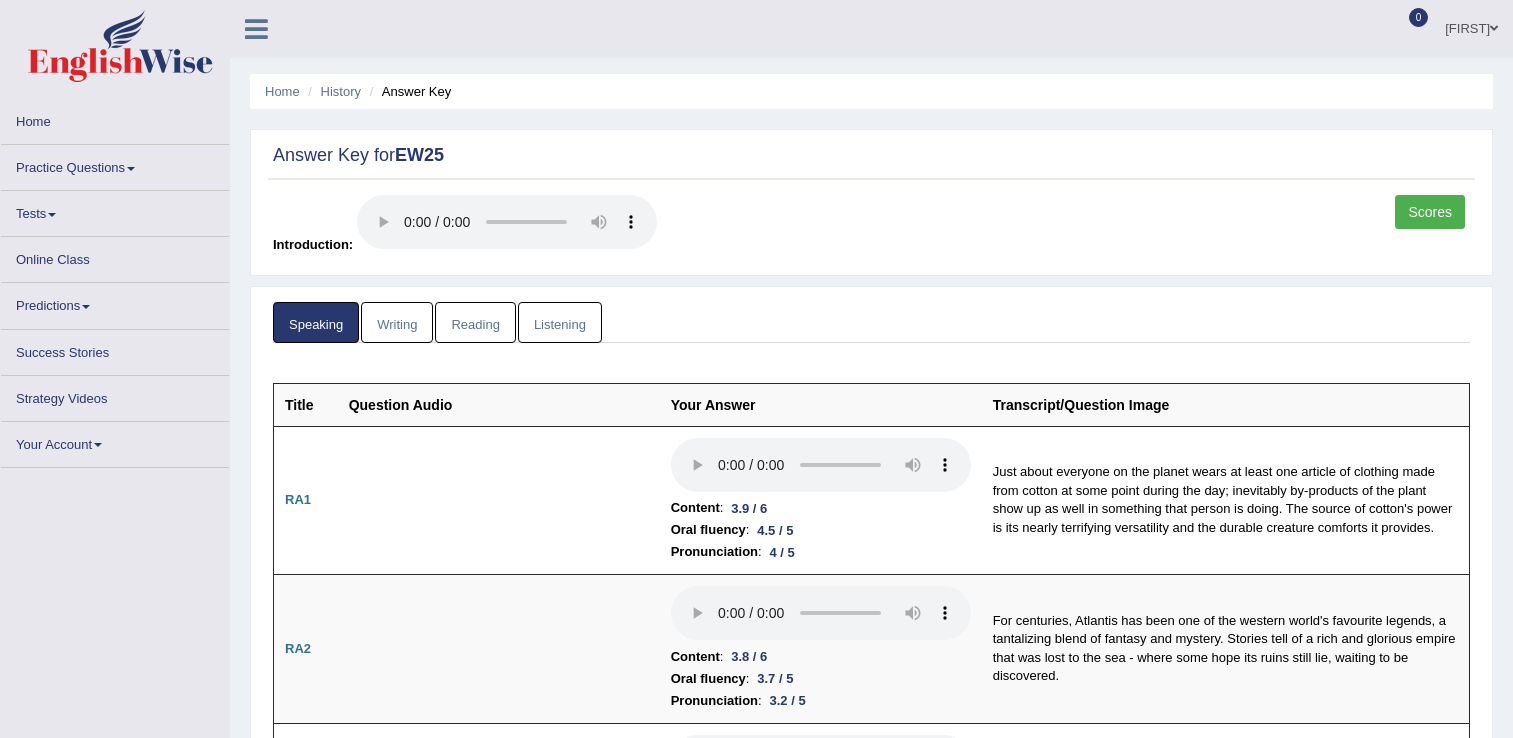 scroll, scrollTop: 0, scrollLeft: 0, axis: both 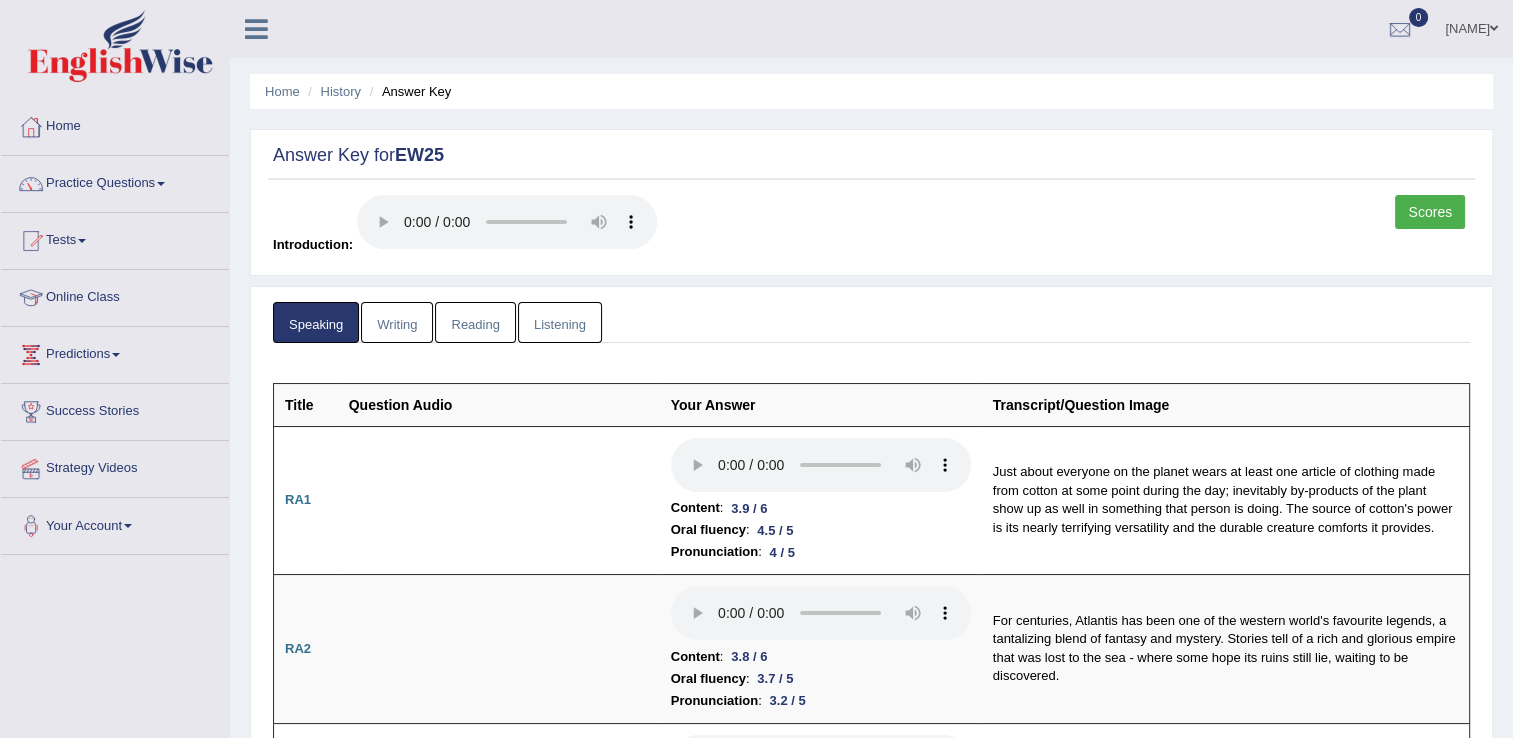 click on "Scores" 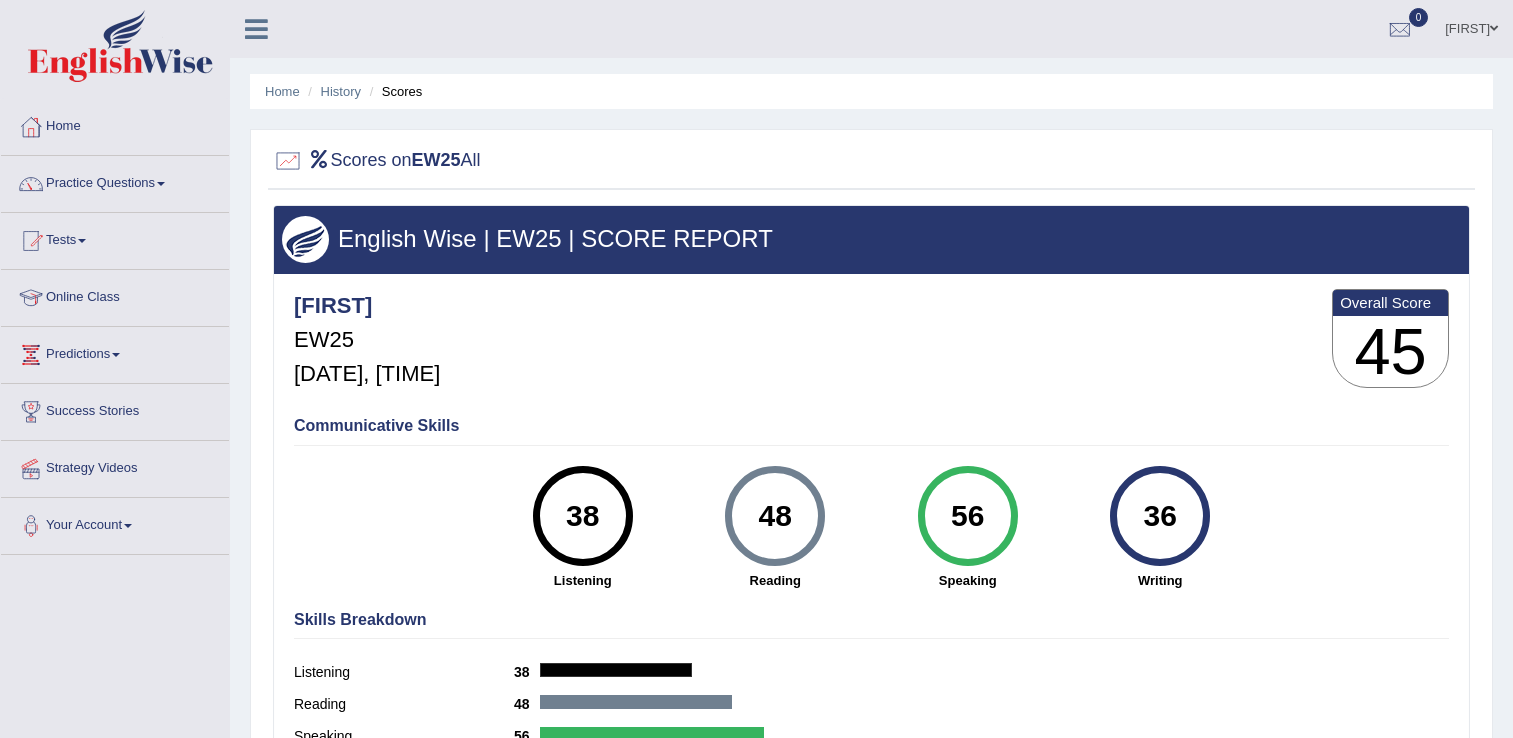 scroll, scrollTop: 0, scrollLeft: 0, axis: both 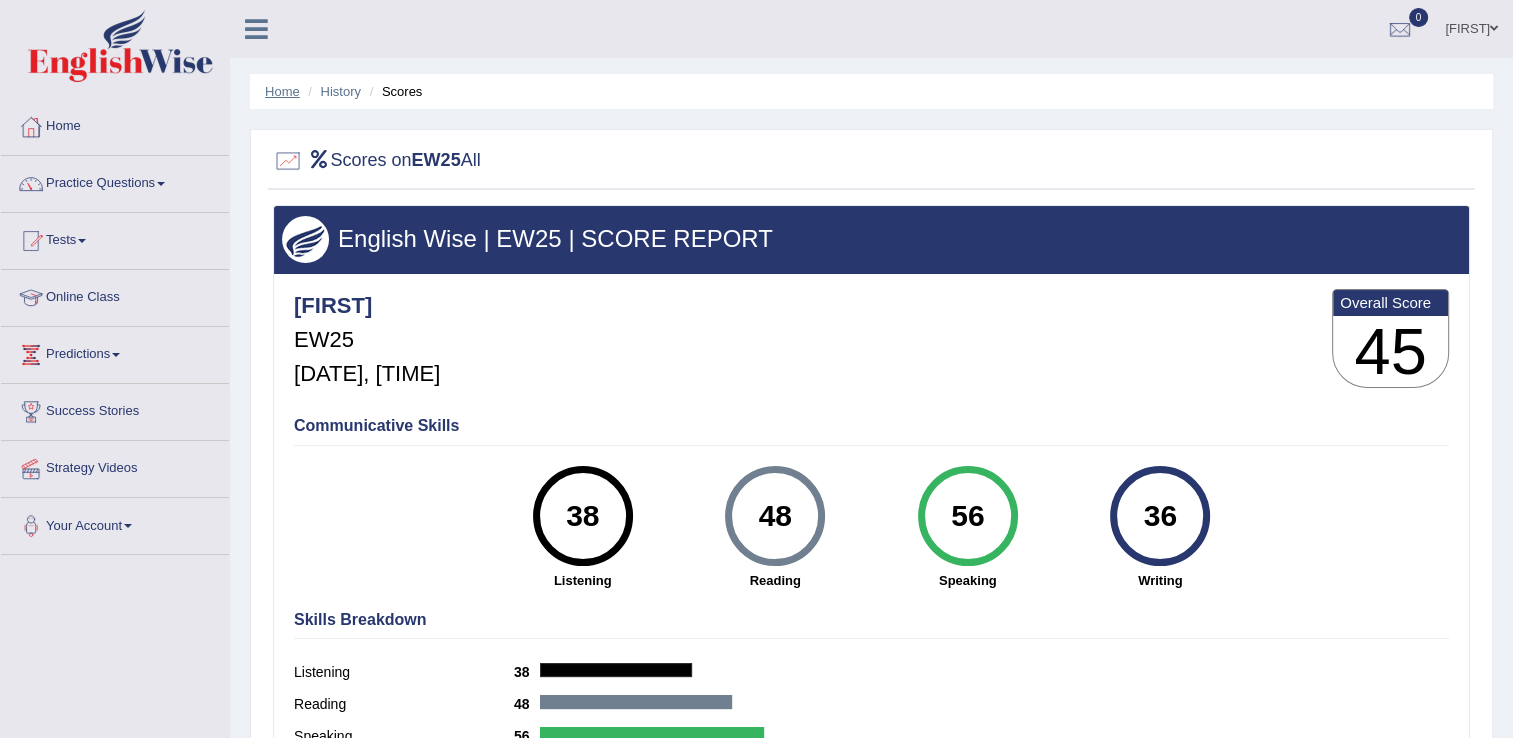 click on "Home" at bounding box center (282, 91) 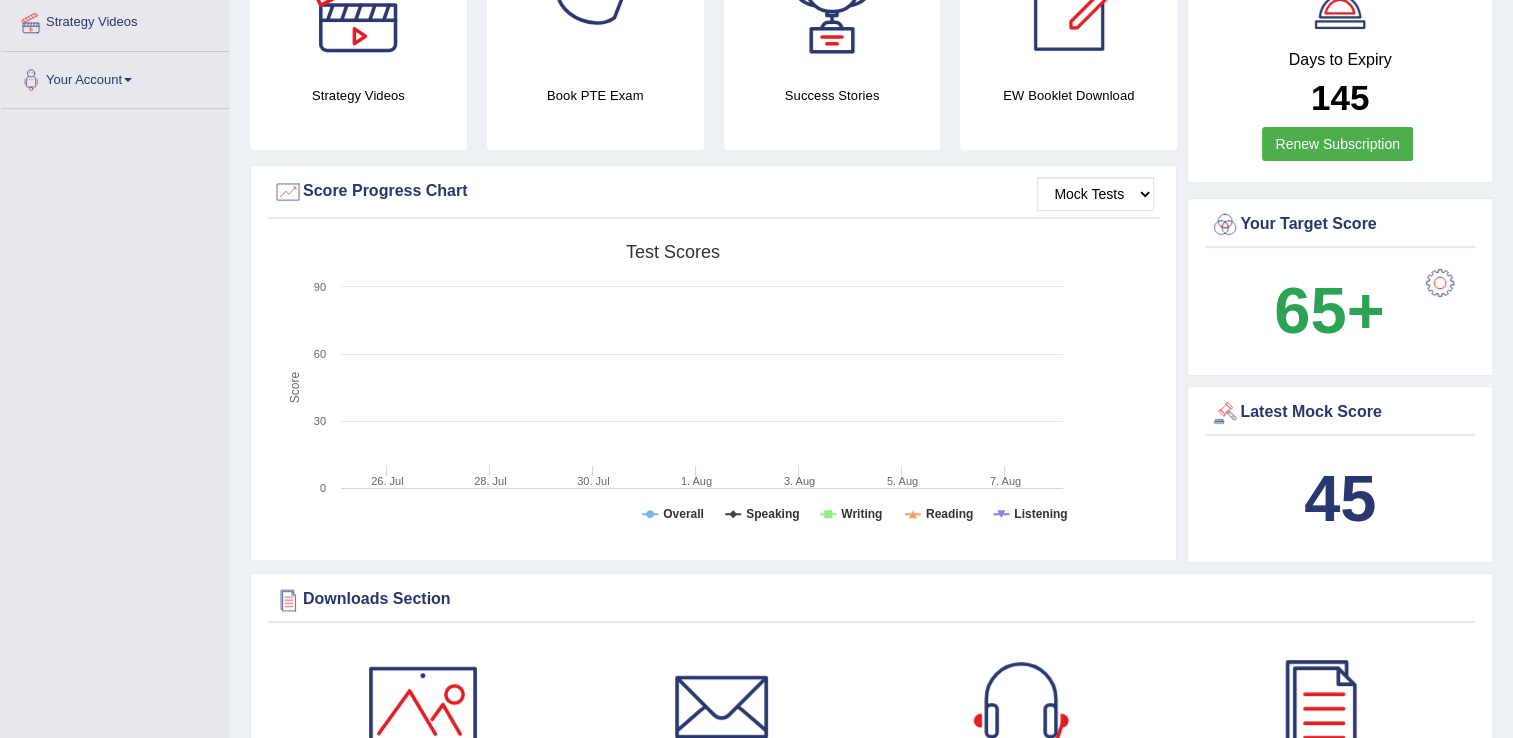 scroll, scrollTop: 0, scrollLeft: 0, axis: both 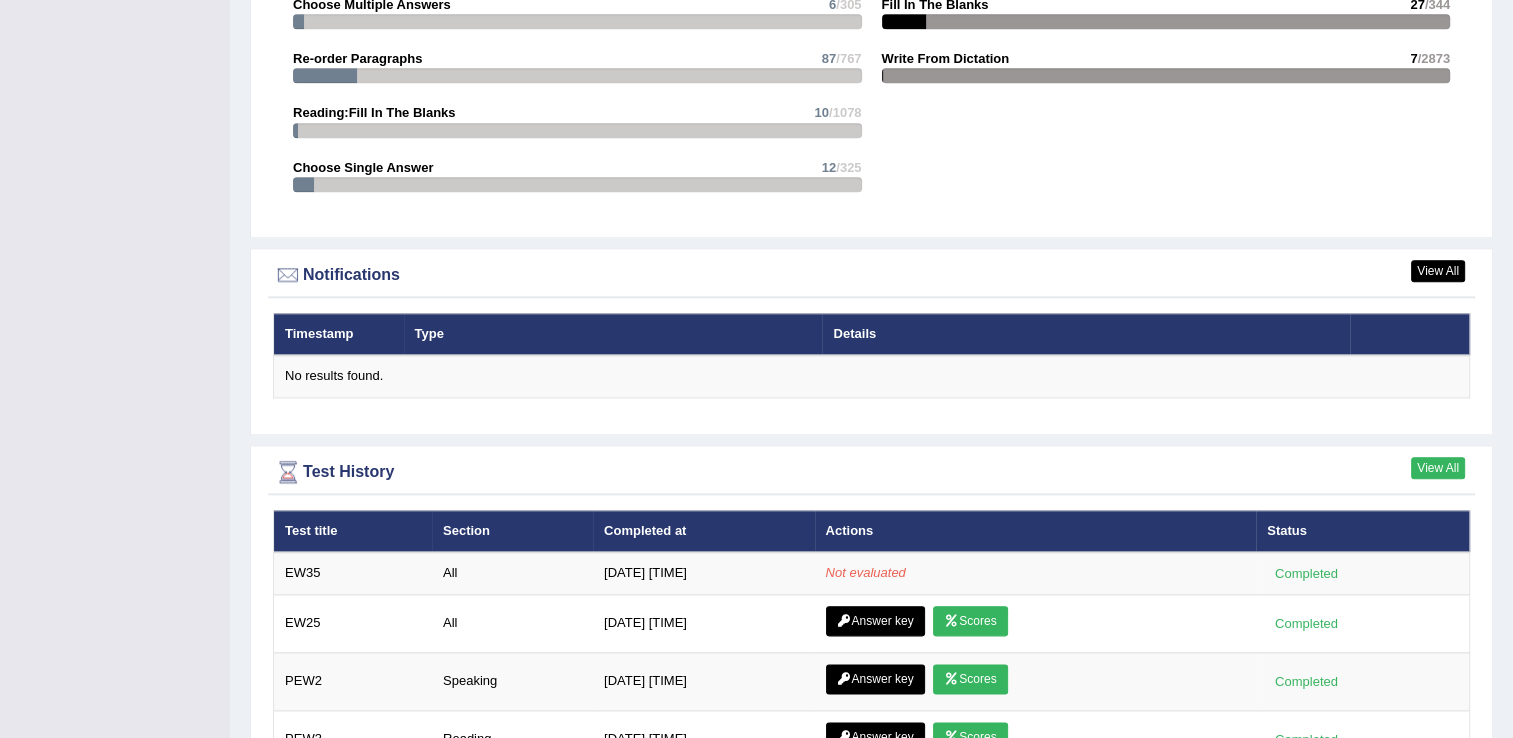 click on "View All" at bounding box center [1438, 468] 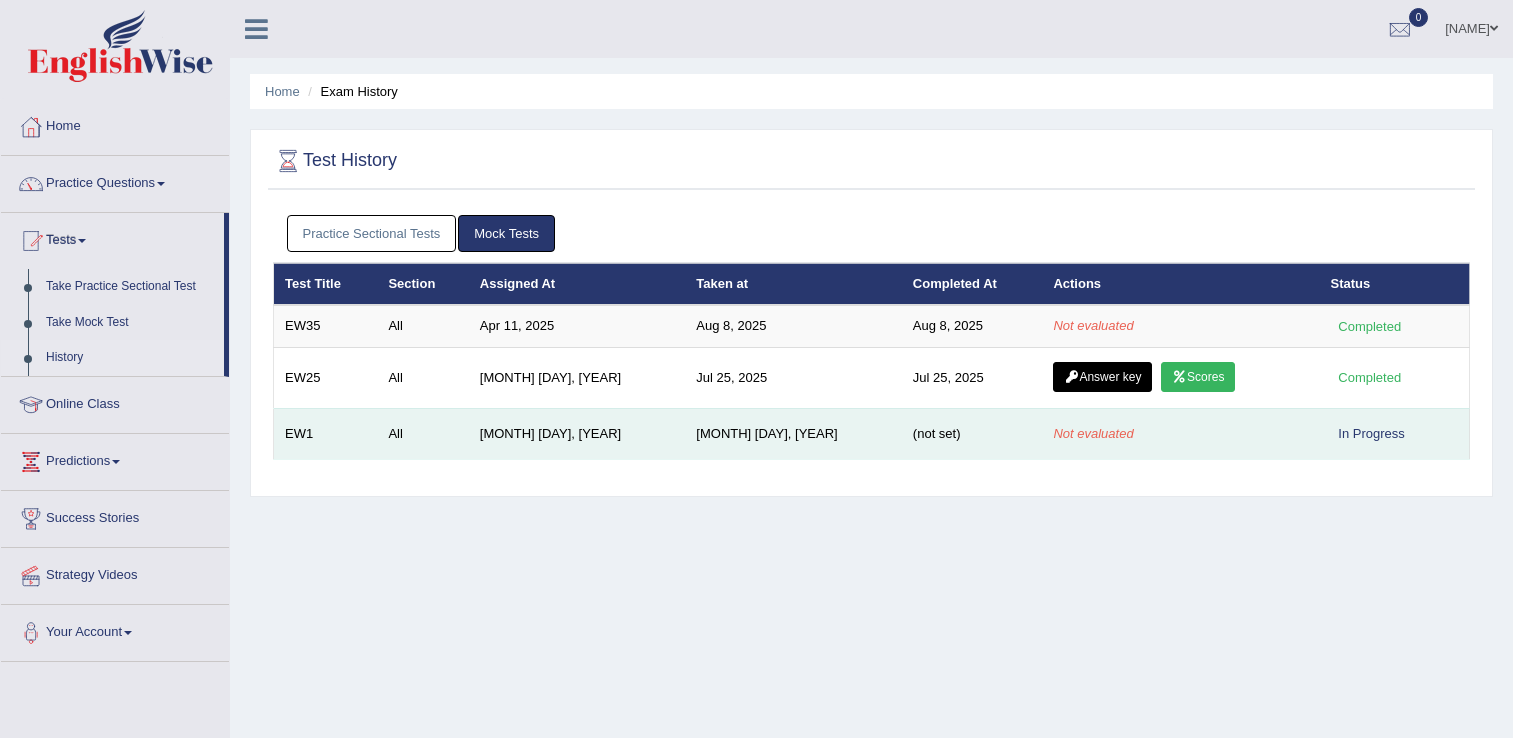 scroll, scrollTop: 0, scrollLeft: 0, axis: both 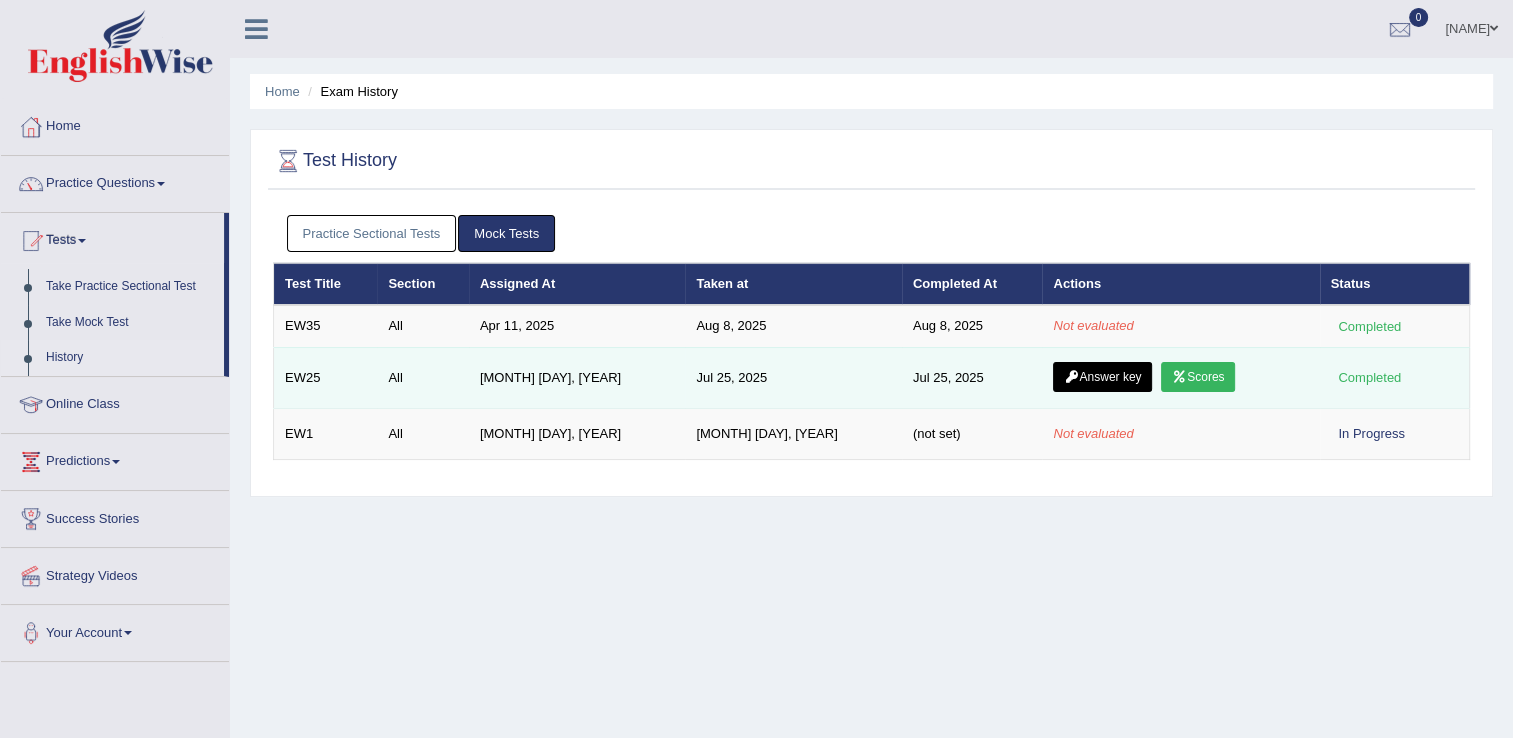 click on "Answer key" at bounding box center [1102, 377] 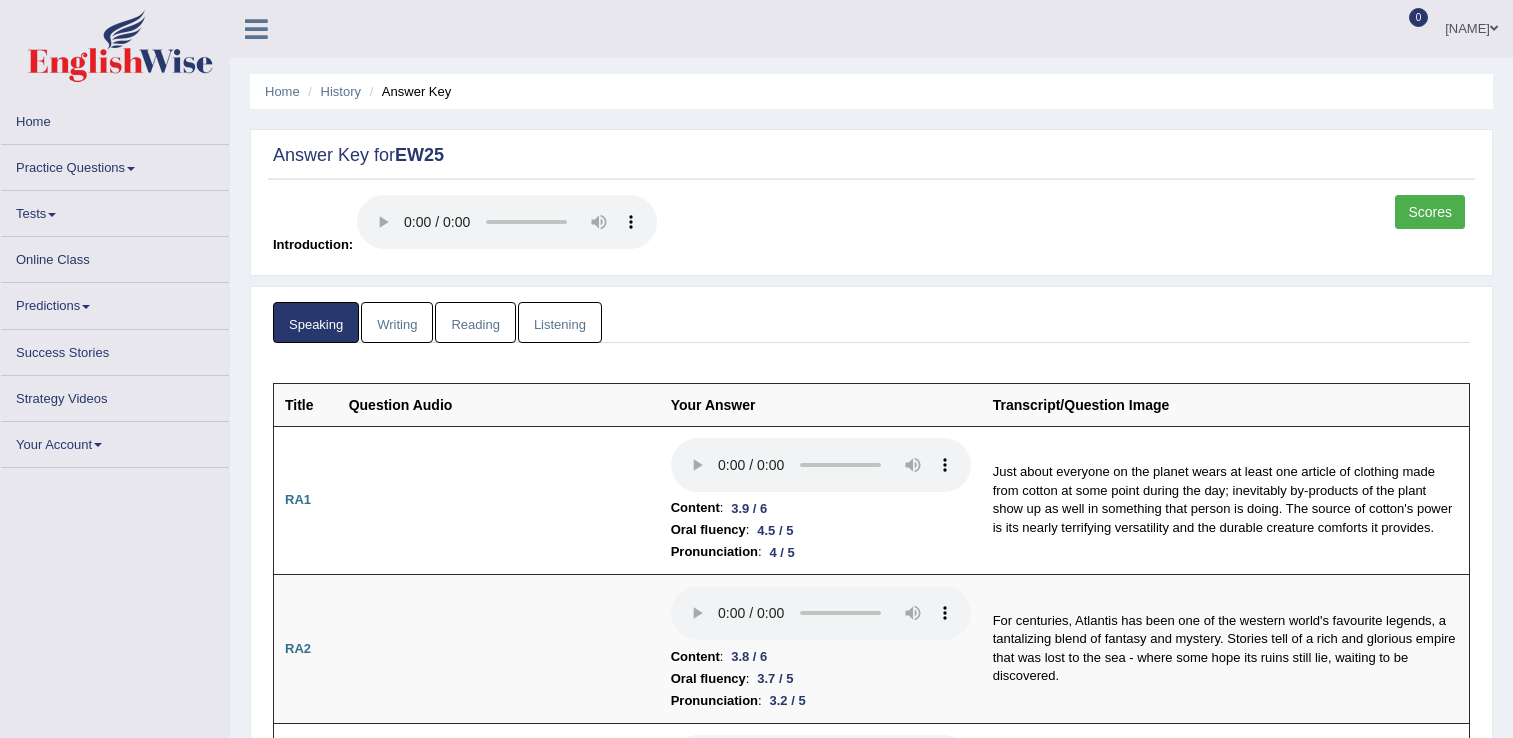 scroll, scrollTop: 0, scrollLeft: 0, axis: both 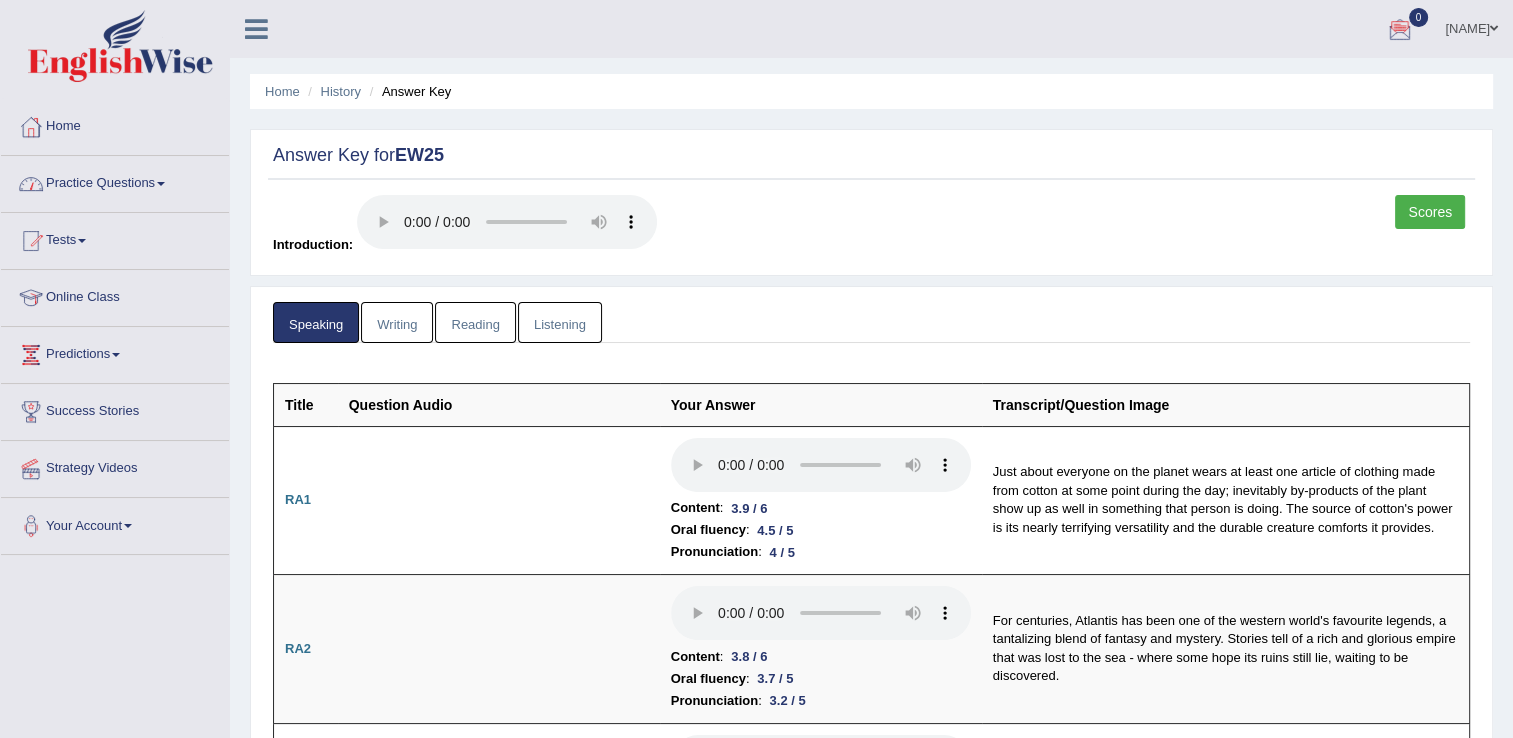 click on "Reading" at bounding box center [475, 322] 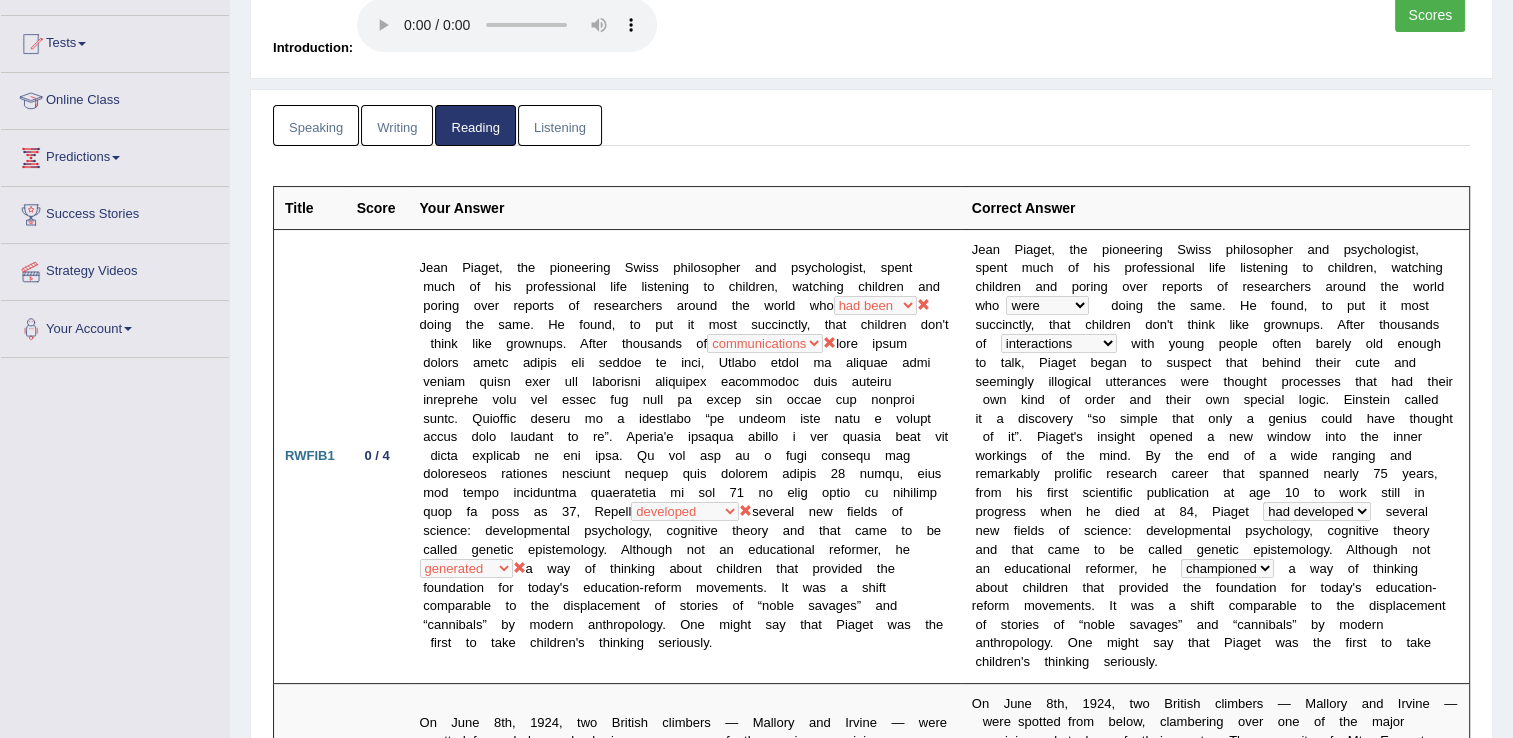 scroll, scrollTop: 200, scrollLeft: 0, axis: vertical 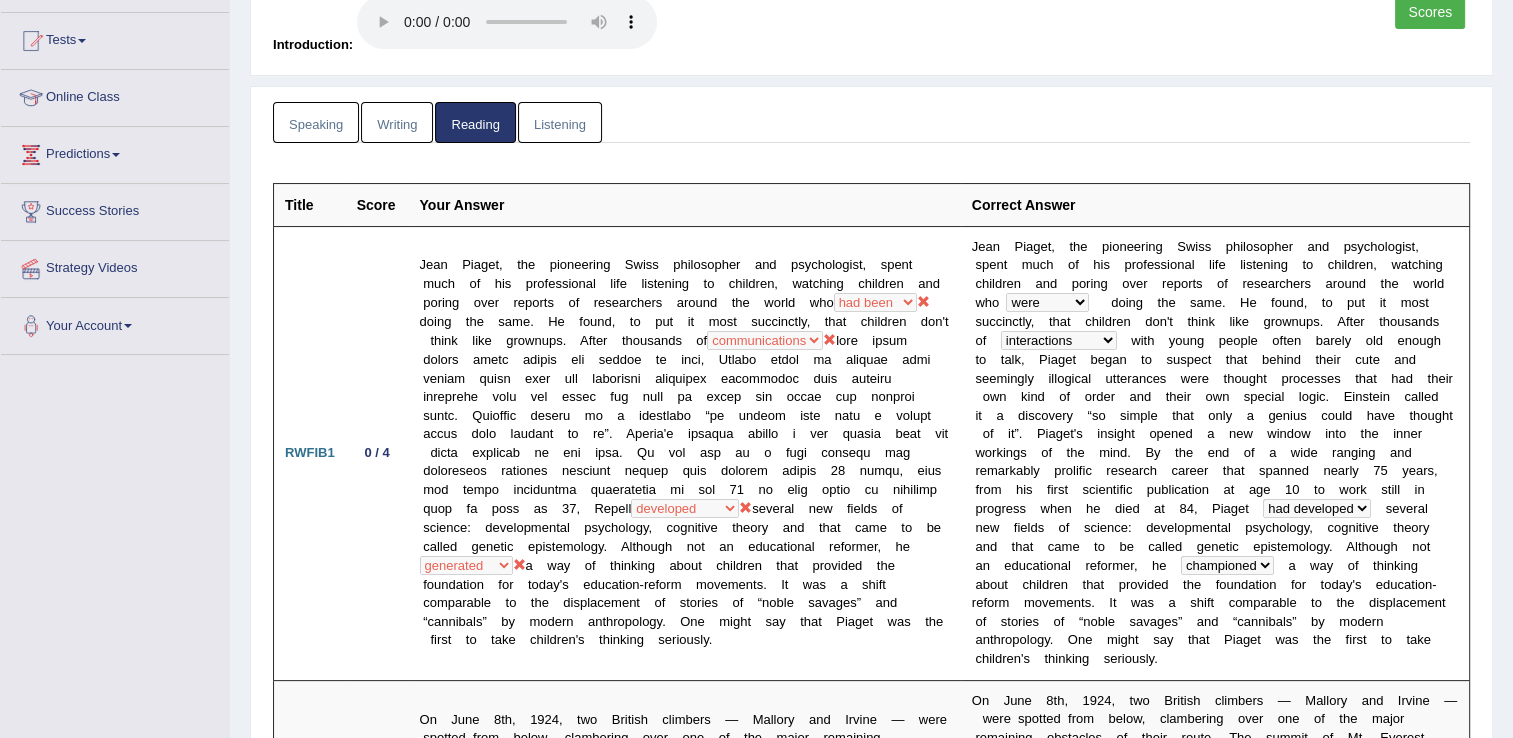 click on "Listening" at bounding box center (560, 122) 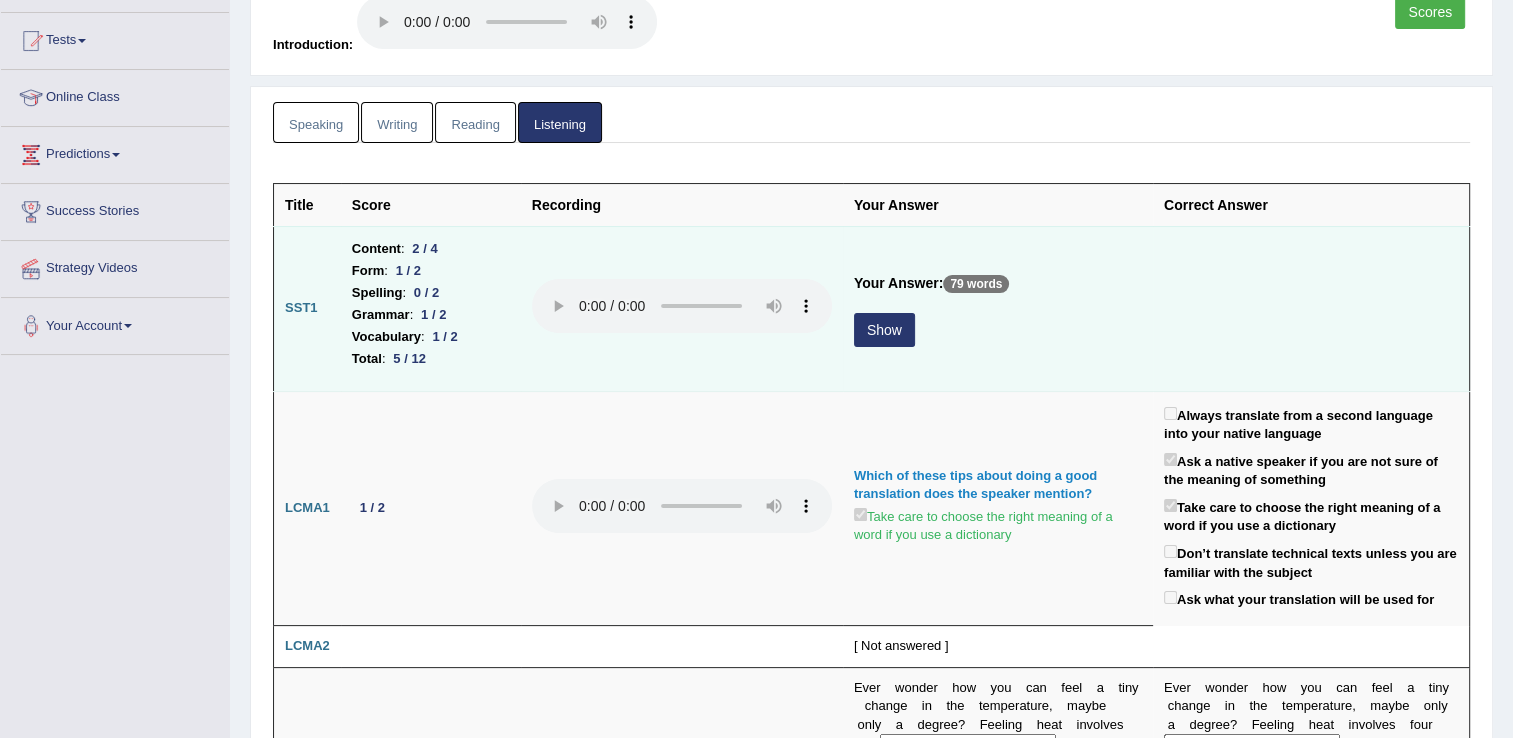 scroll, scrollTop: 0, scrollLeft: 0, axis: both 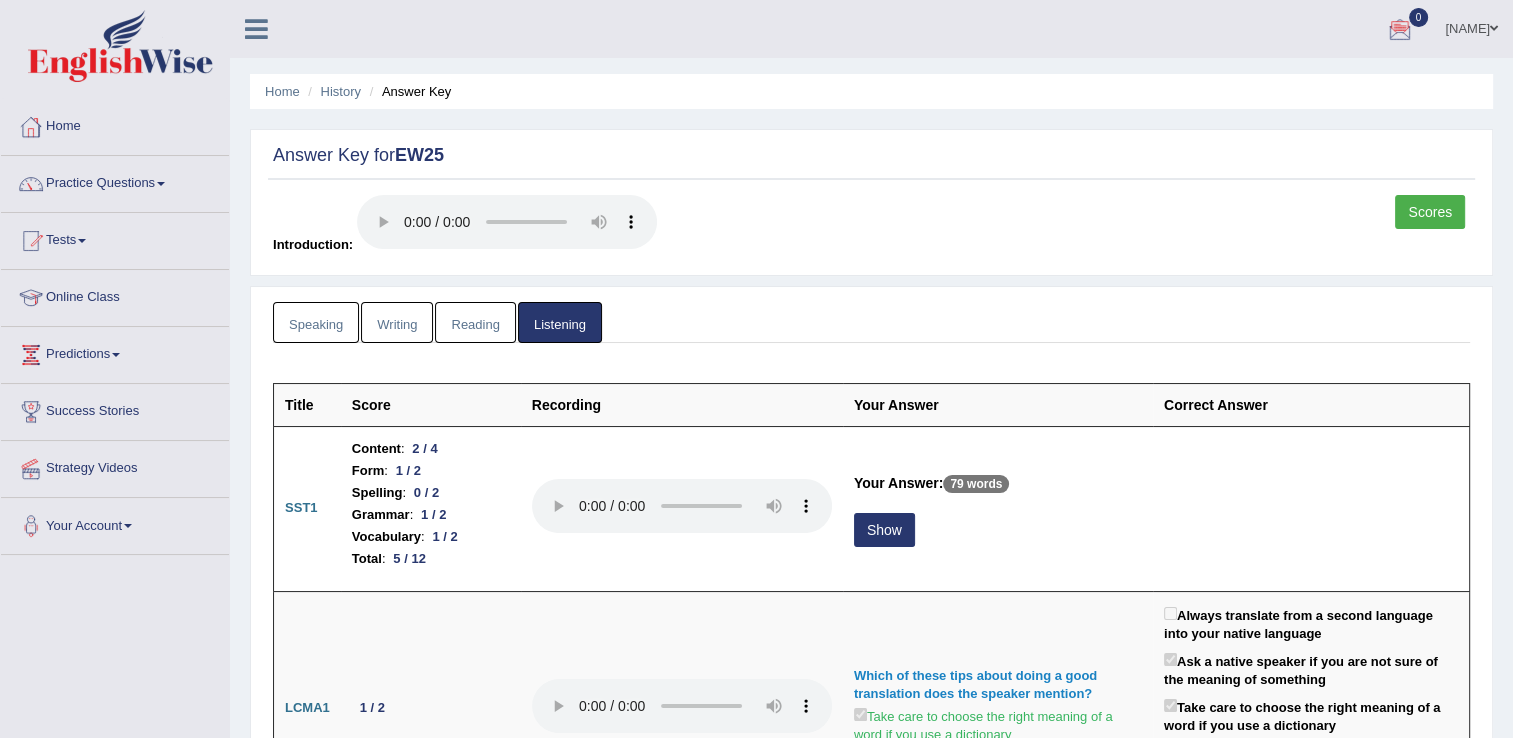 click on "Home" at bounding box center [115, 124] 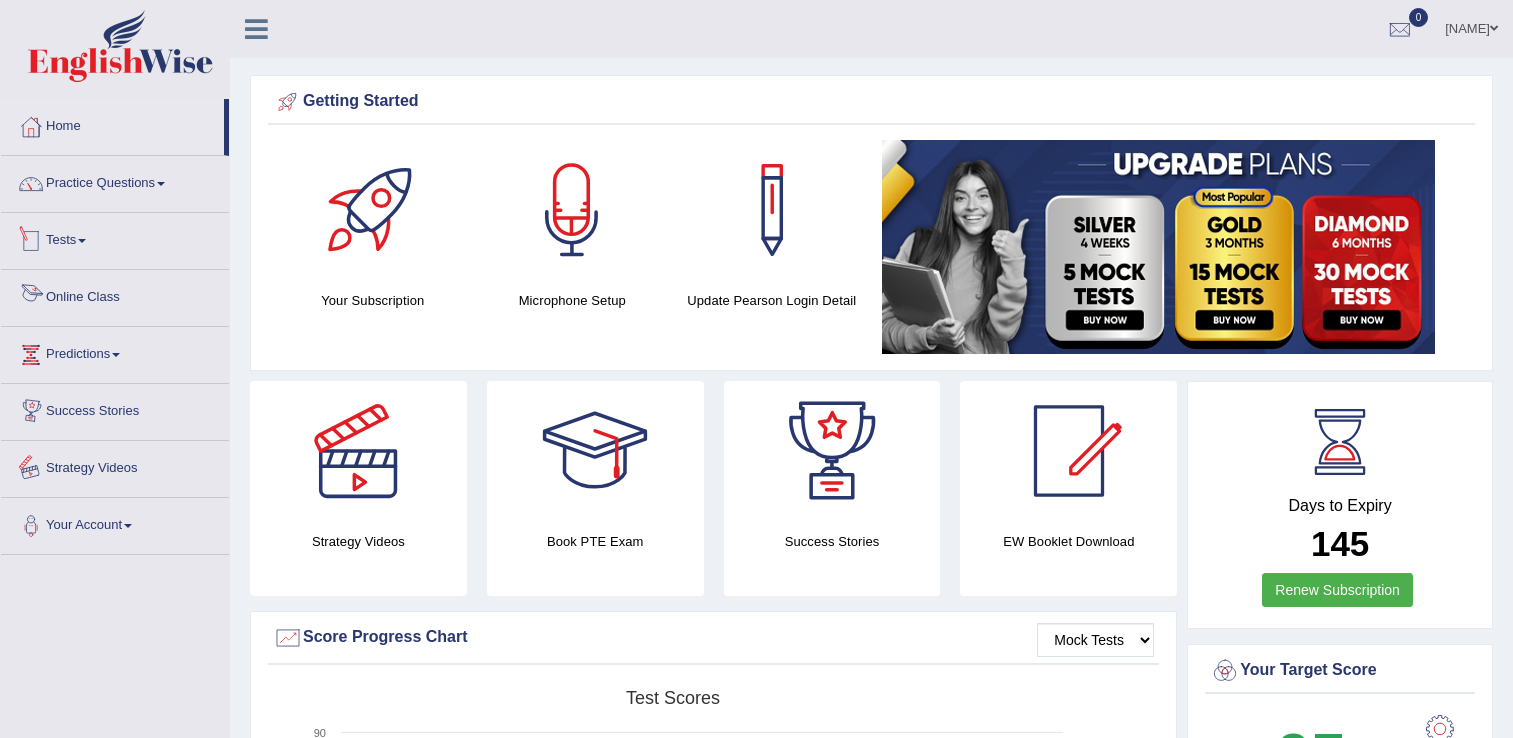 scroll, scrollTop: 1000, scrollLeft: 0, axis: vertical 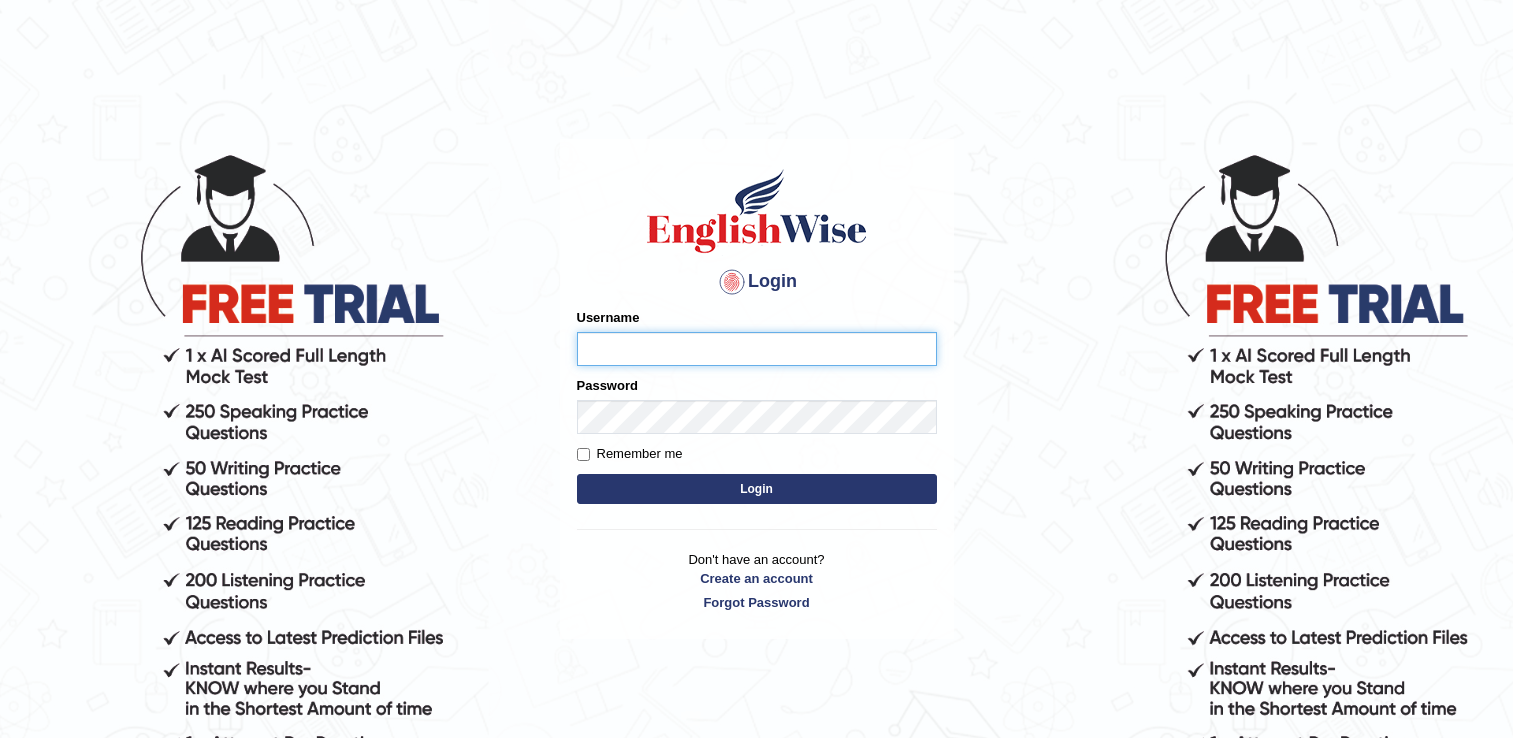 type on "[FIRST]" 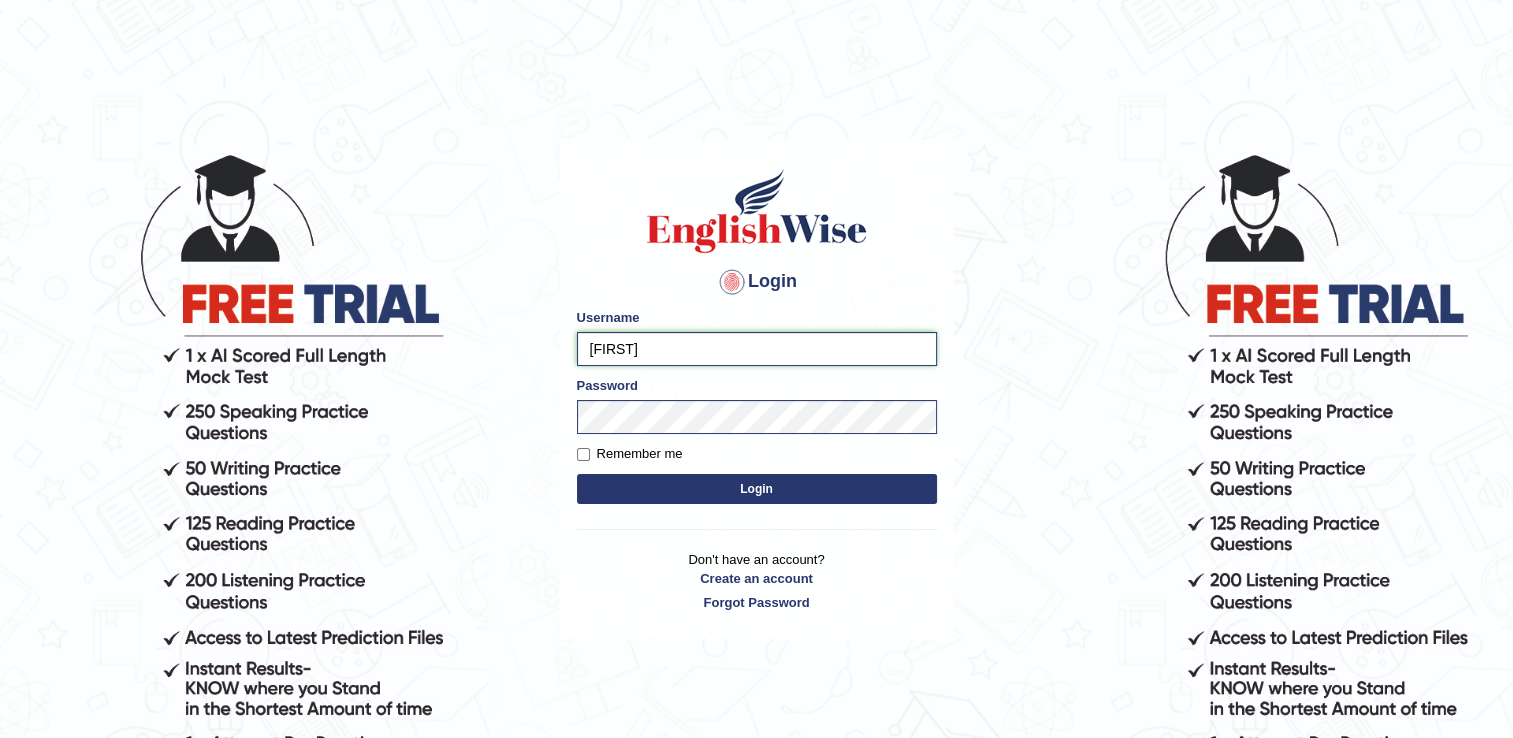 scroll, scrollTop: 184, scrollLeft: 0, axis: vertical 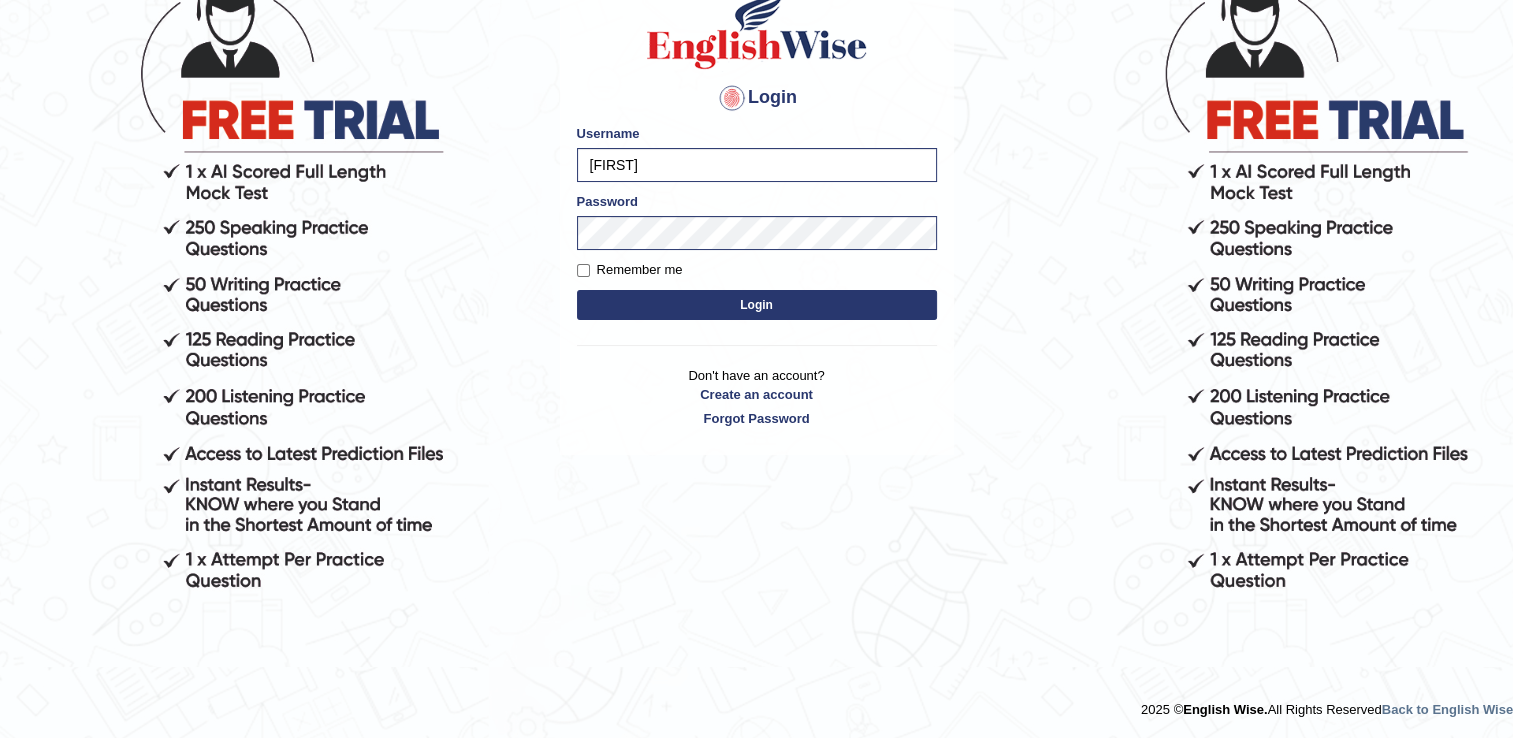 click on "Login" at bounding box center [757, 305] 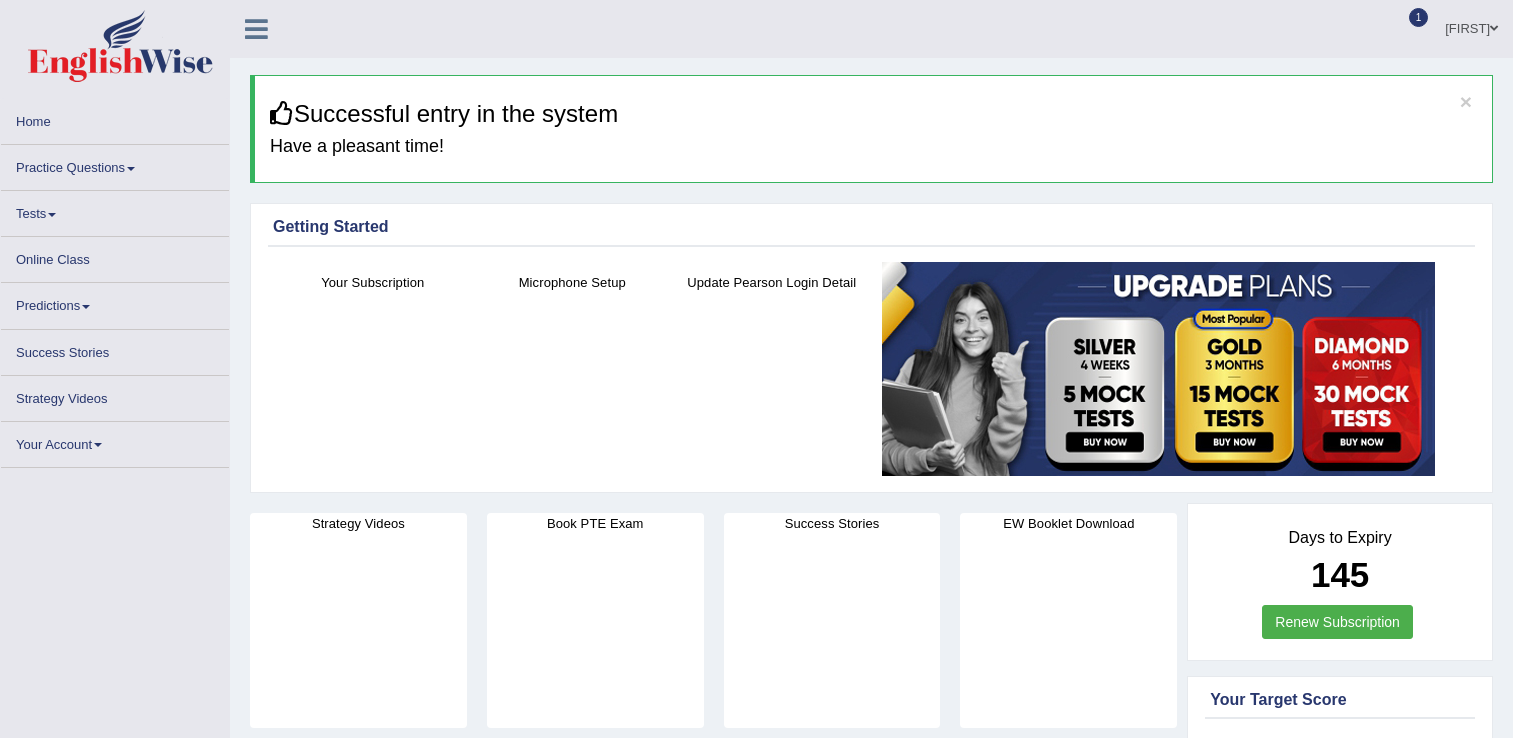 scroll, scrollTop: 0, scrollLeft: 0, axis: both 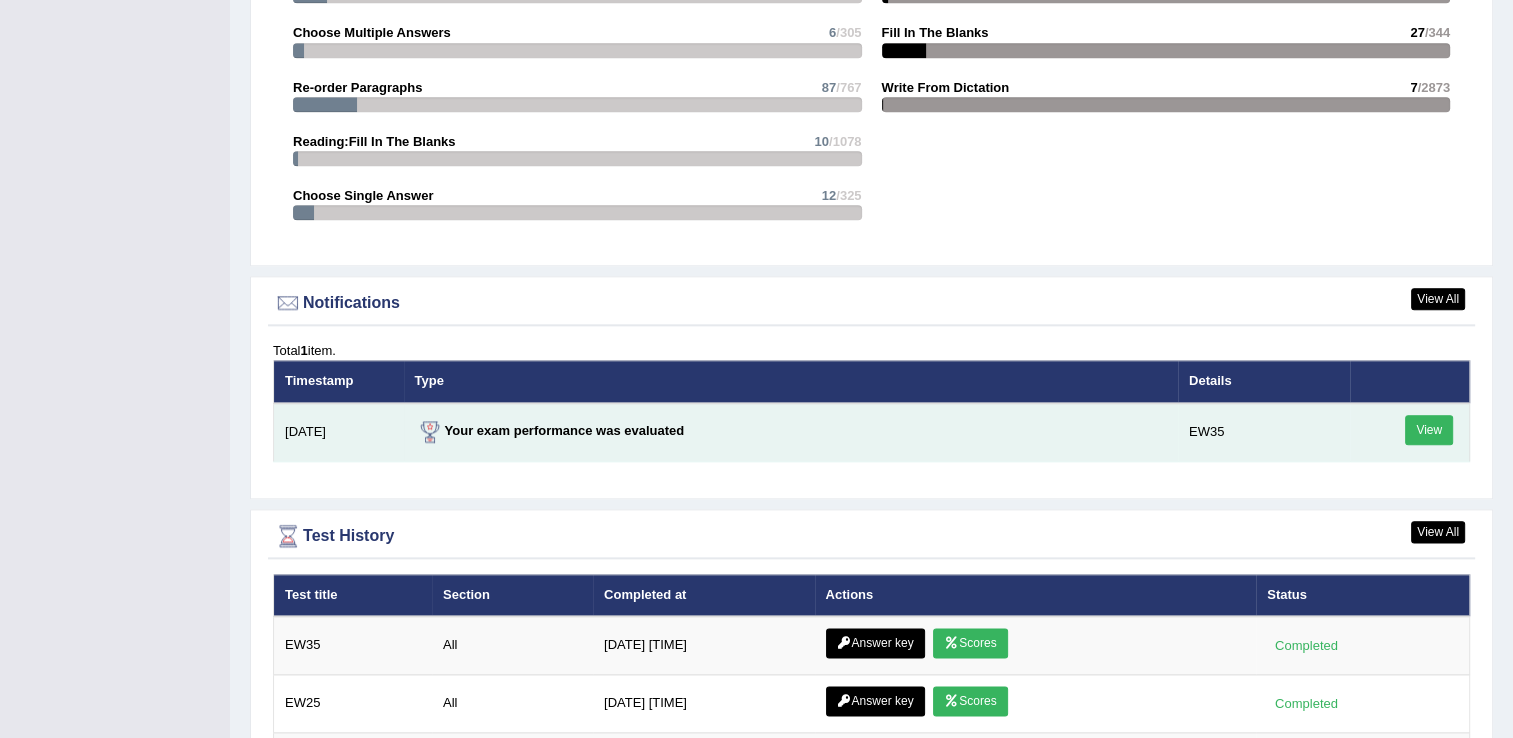 click on "View" at bounding box center (1429, 430) 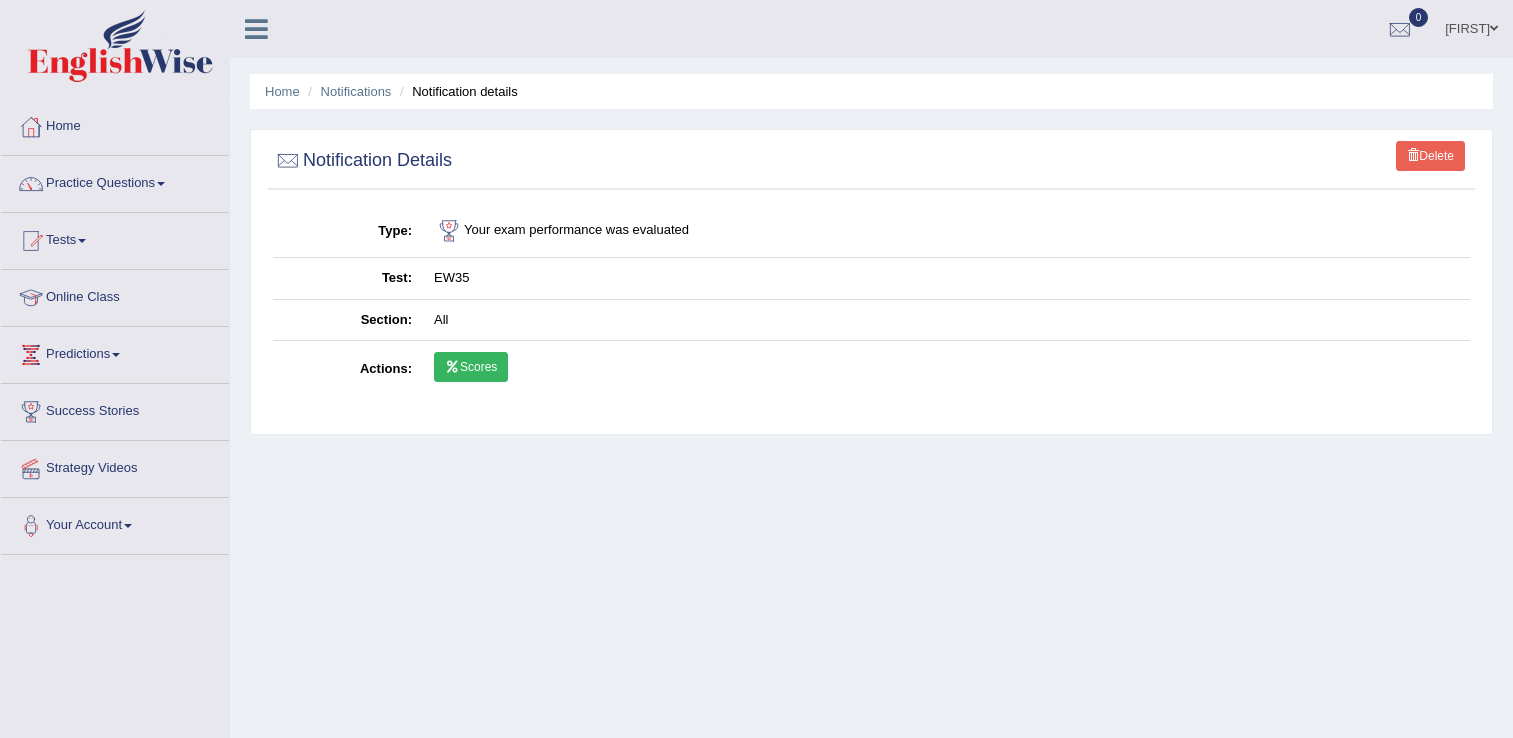 scroll, scrollTop: 0, scrollLeft: 0, axis: both 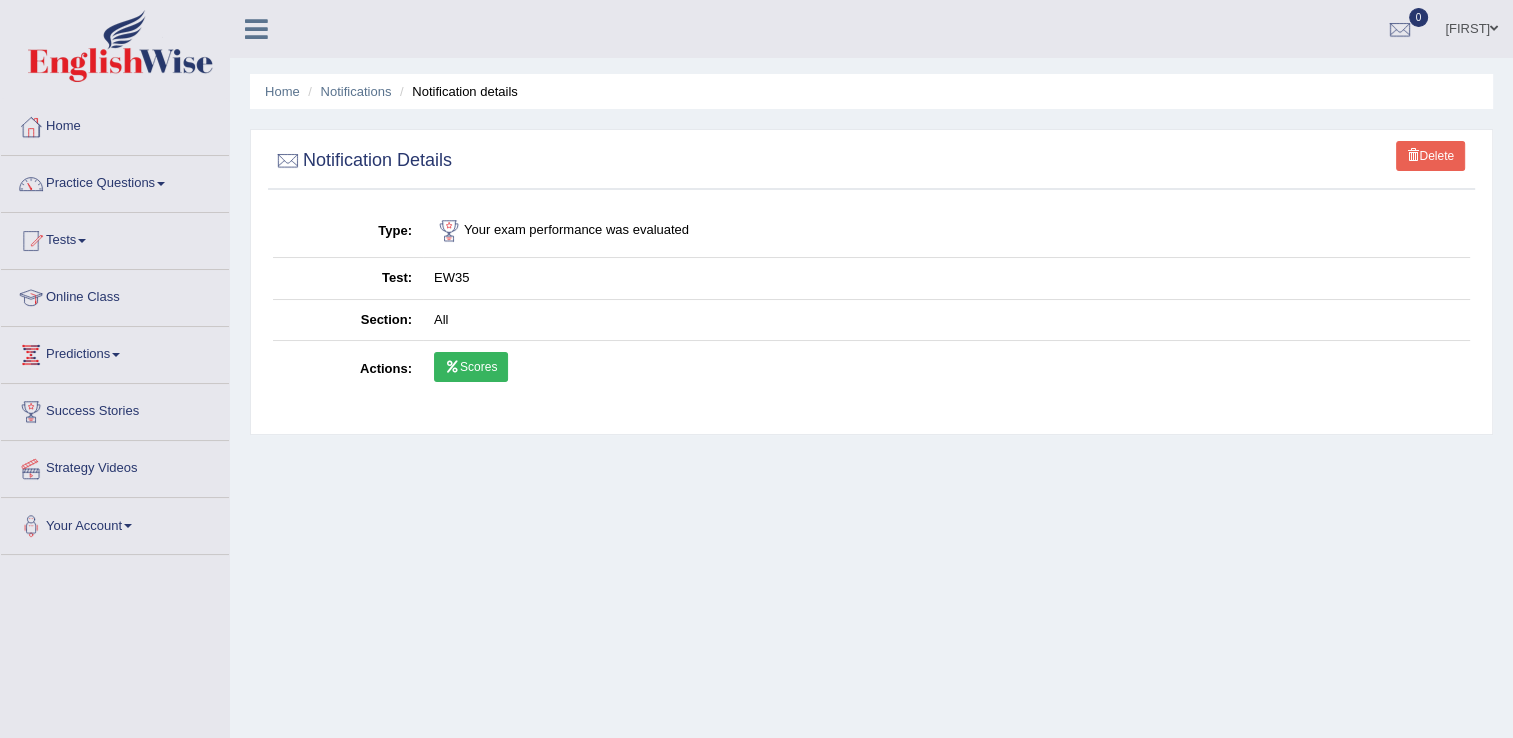 click on "Scores" at bounding box center [471, 367] 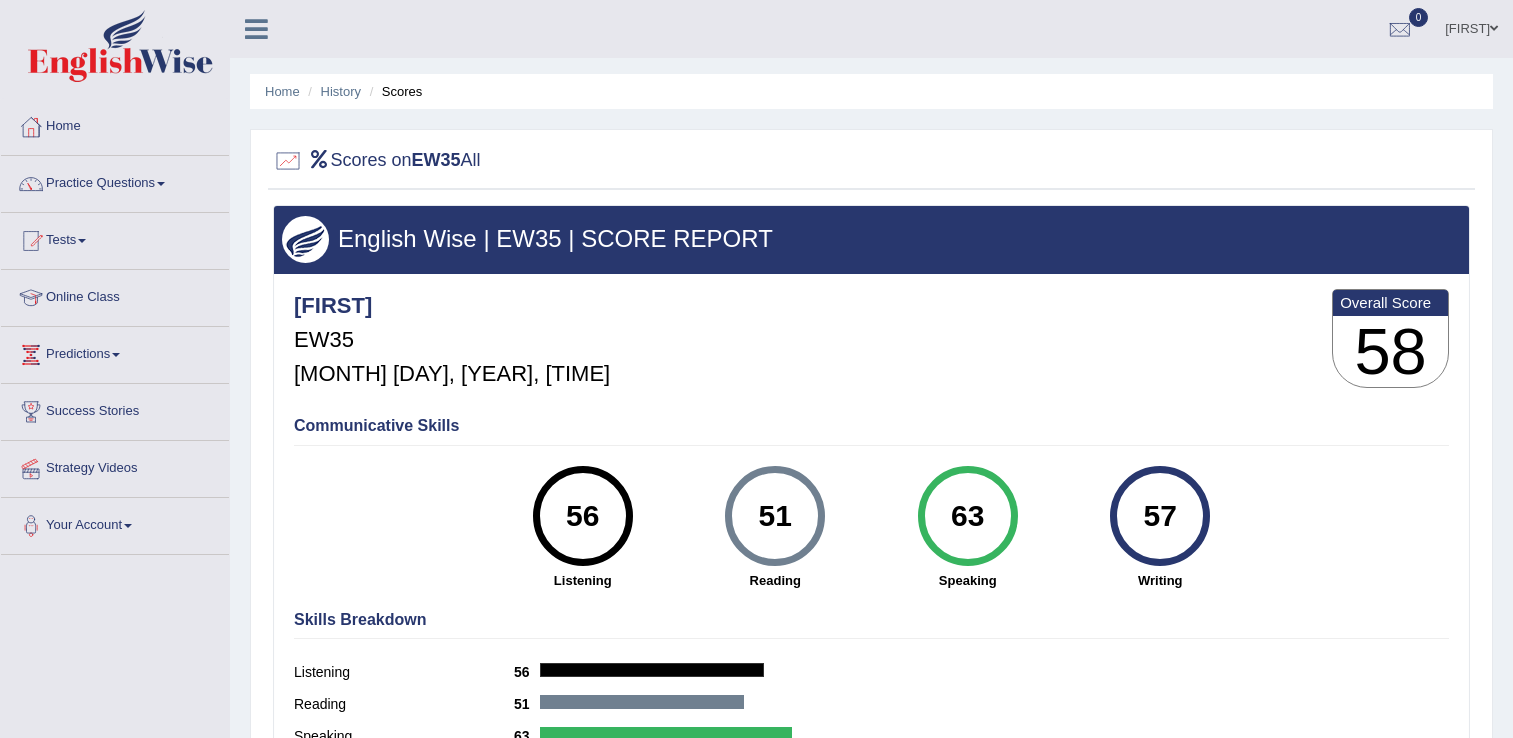 scroll, scrollTop: 0, scrollLeft: 0, axis: both 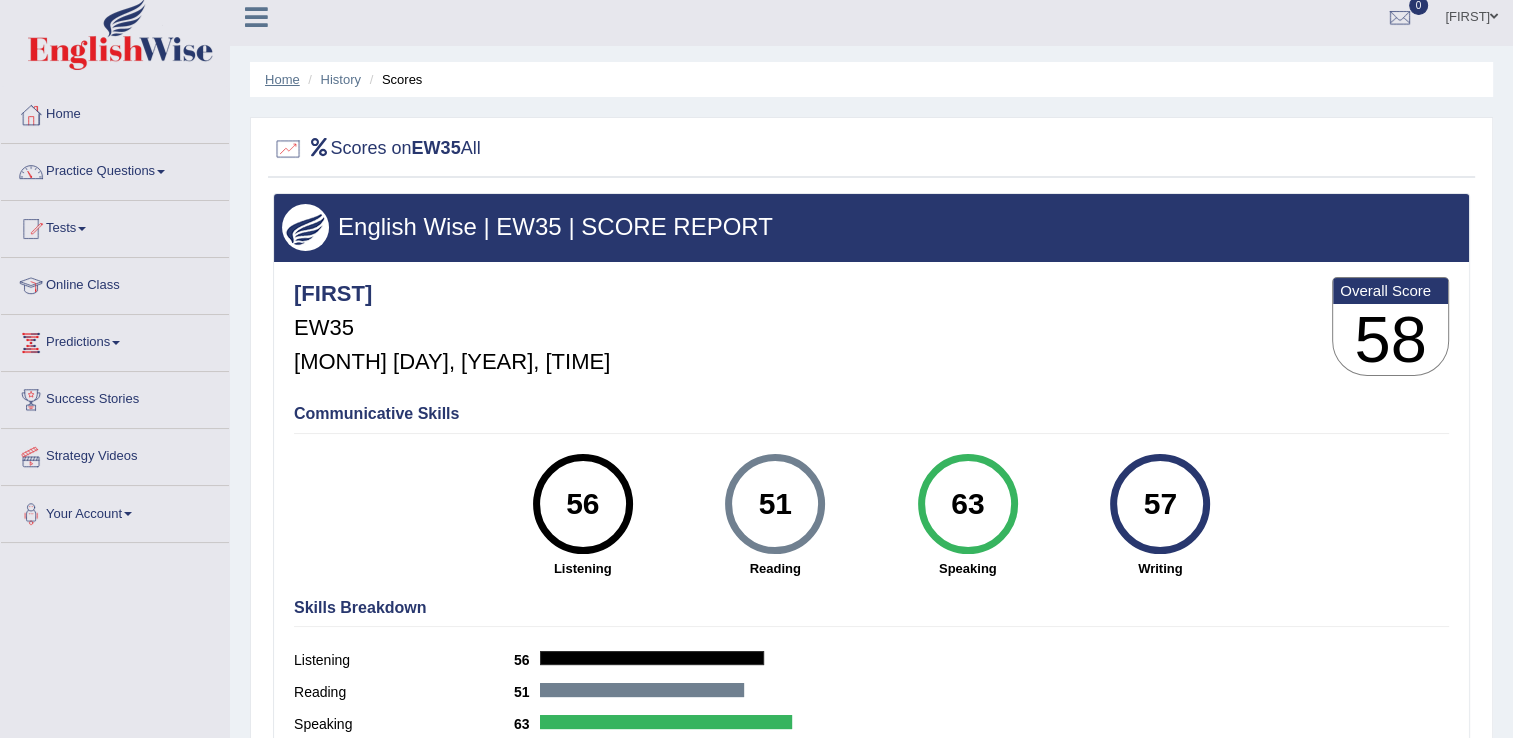 click on "Home" at bounding box center (282, 79) 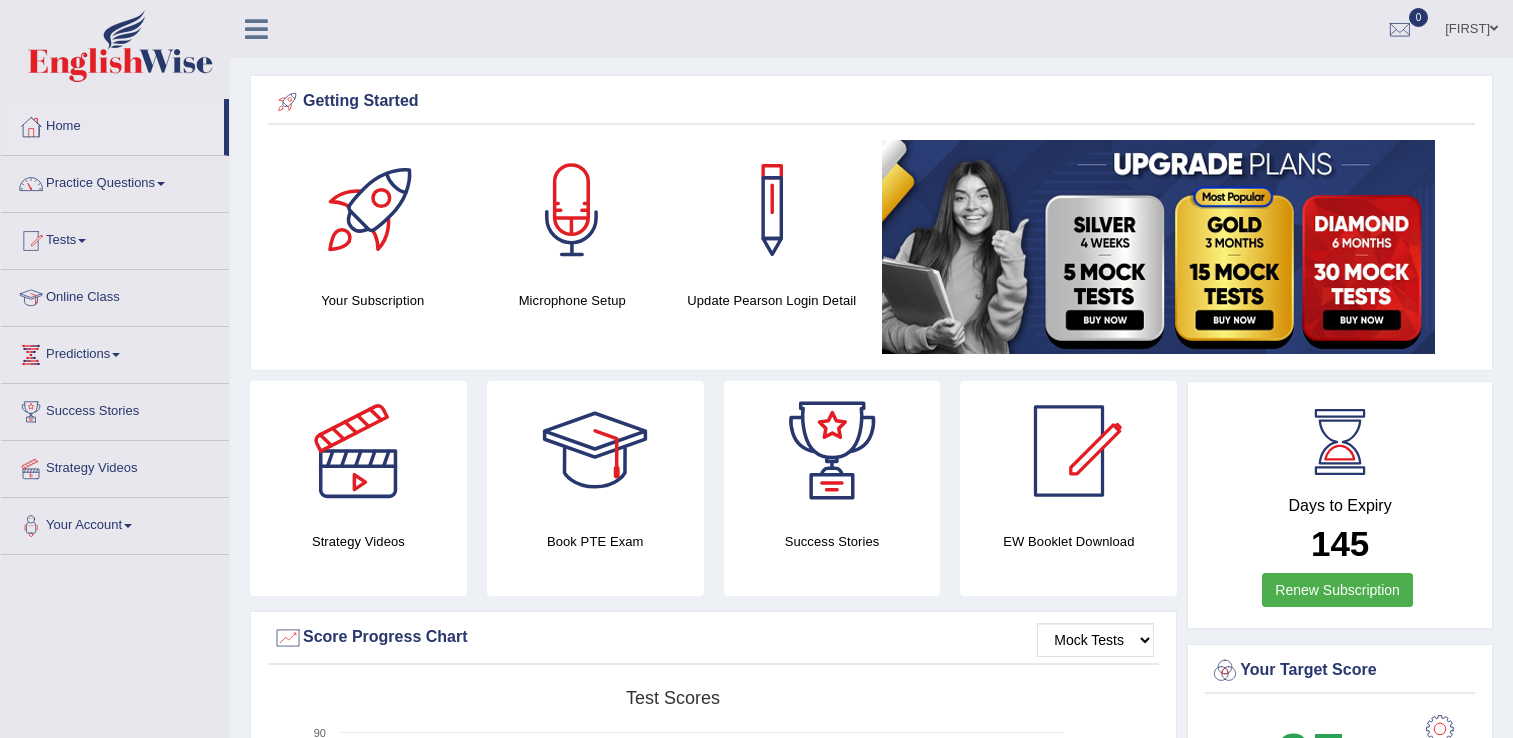 scroll, scrollTop: 1100, scrollLeft: 0, axis: vertical 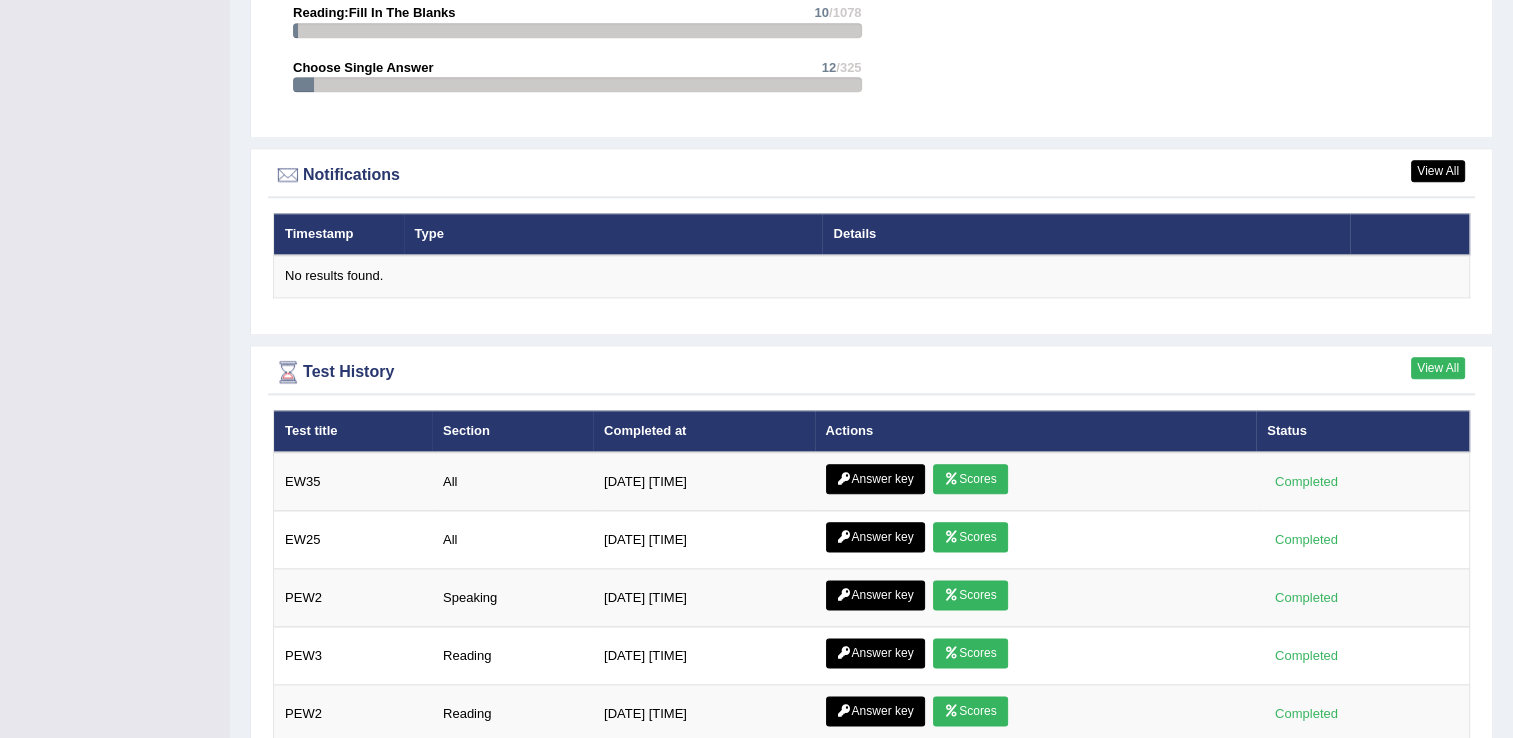 click on "View All" at bounding box center (1438, 368) 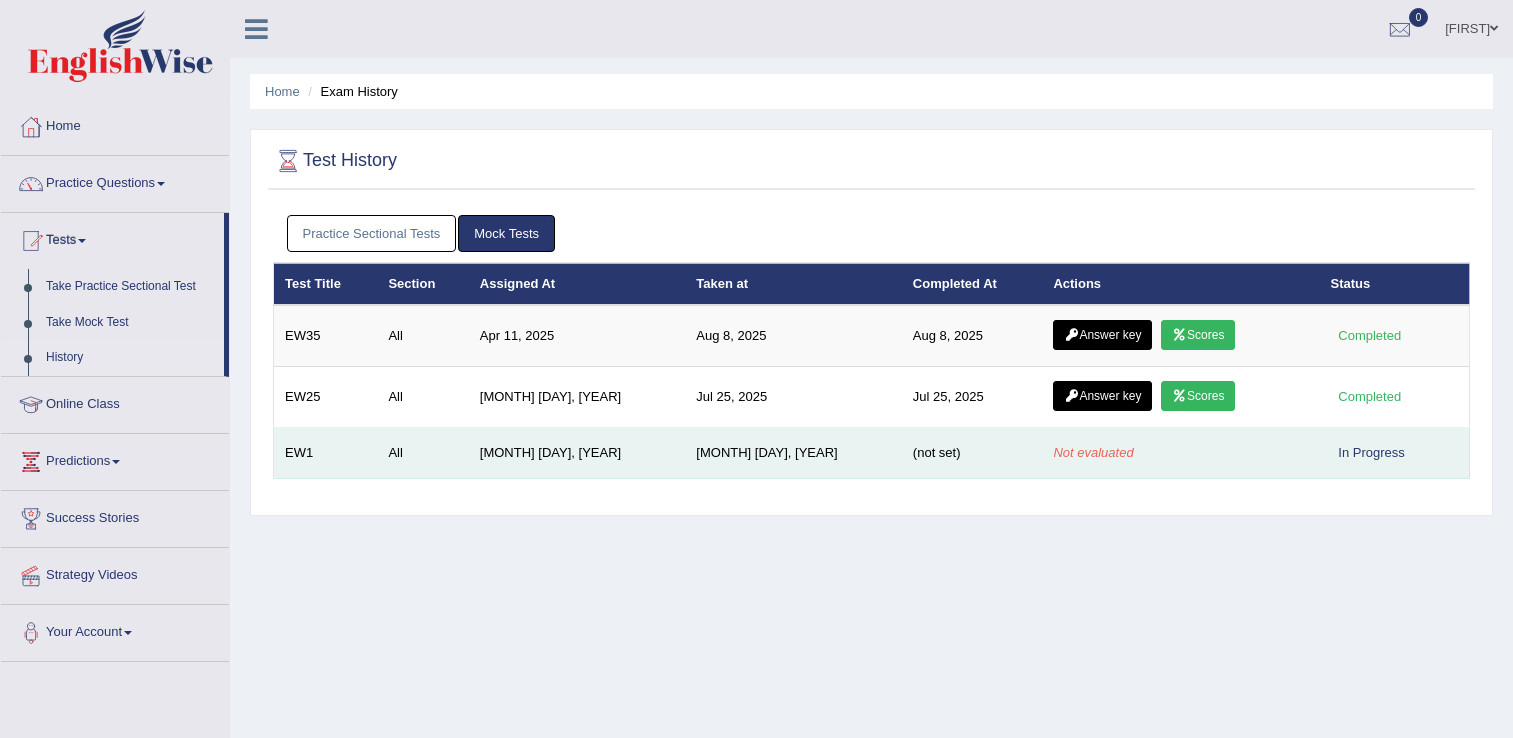 scroll, scrollTop: 0, scrollLeft: 0, axis: both 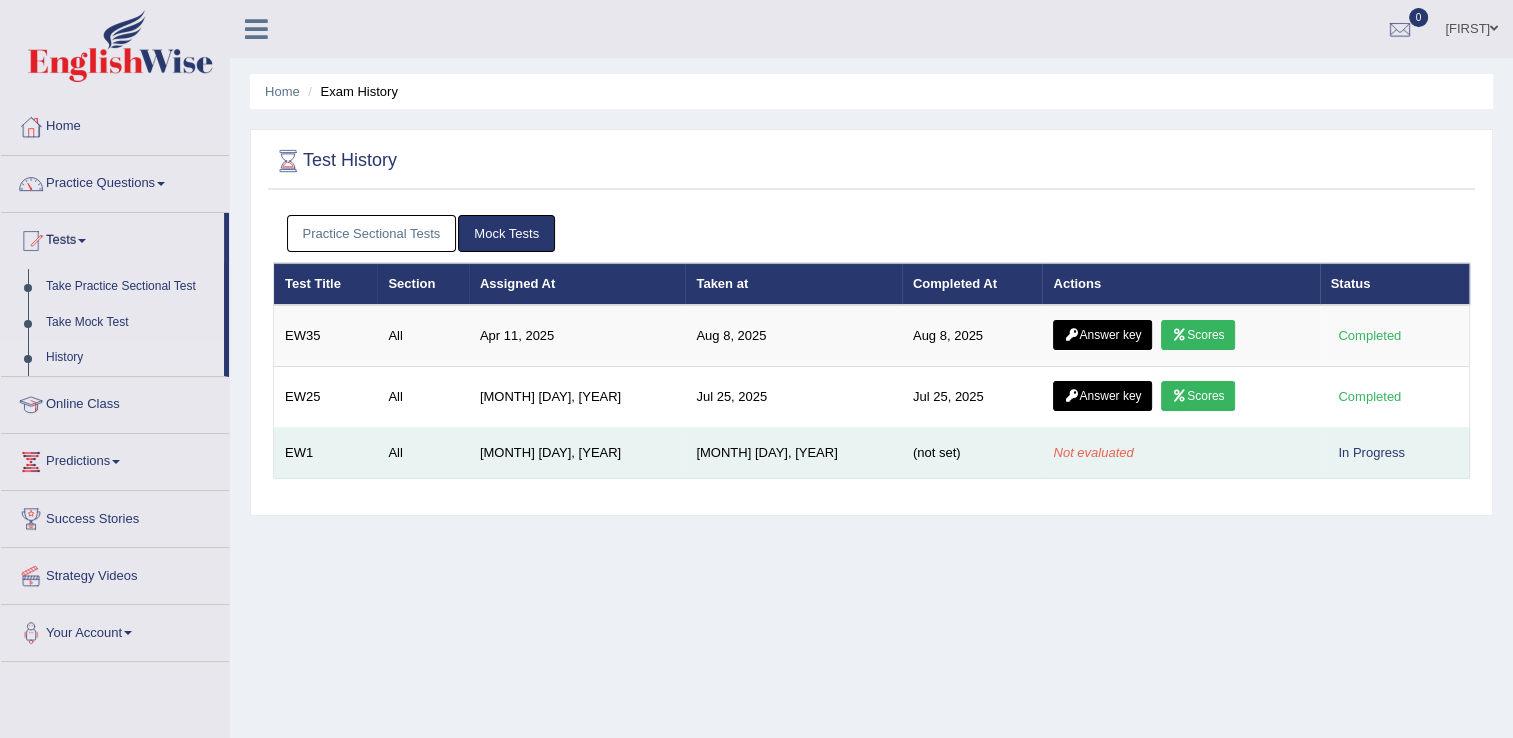 click on "In Progress" at bounding box center [1372, 452] 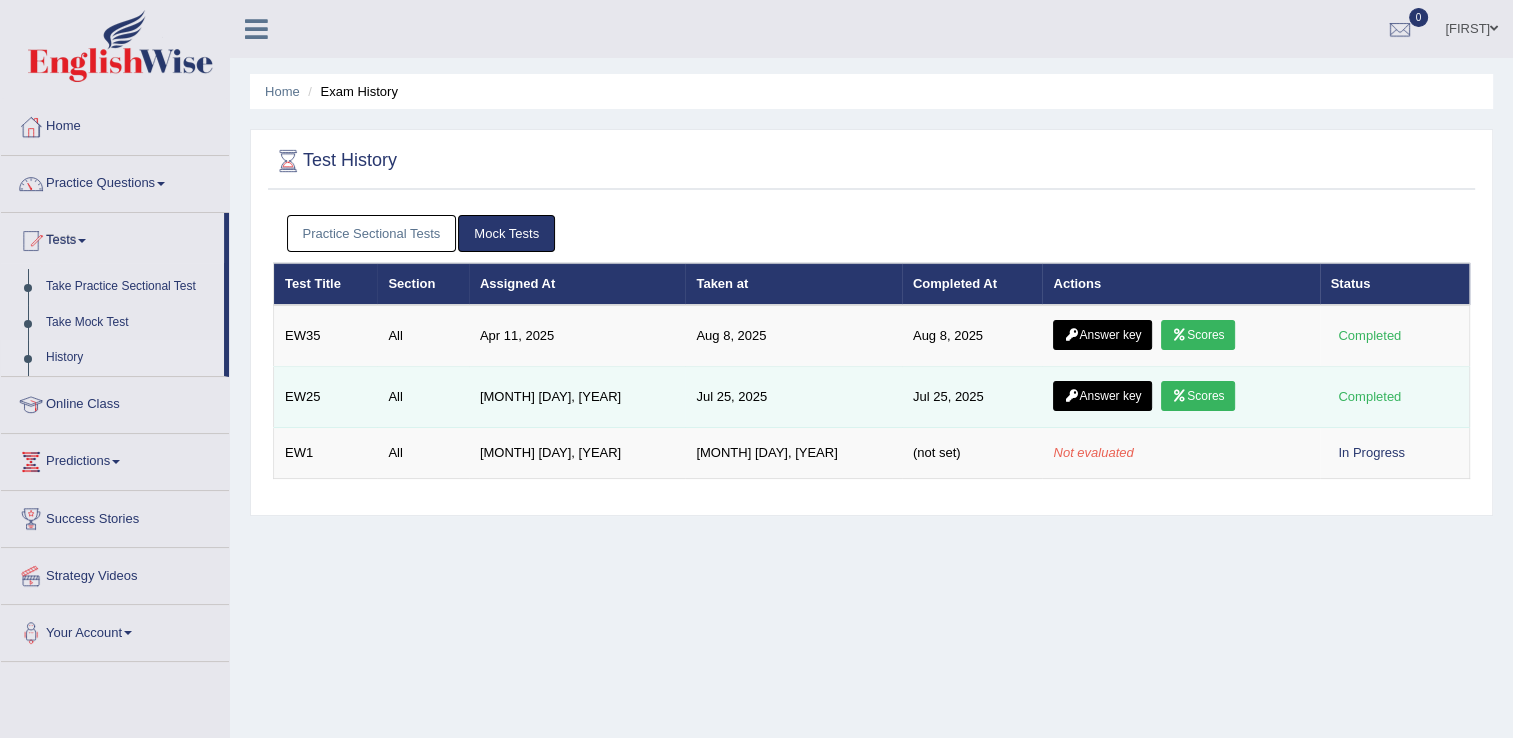 click on "Scores" at bounding box center (1198, 396) 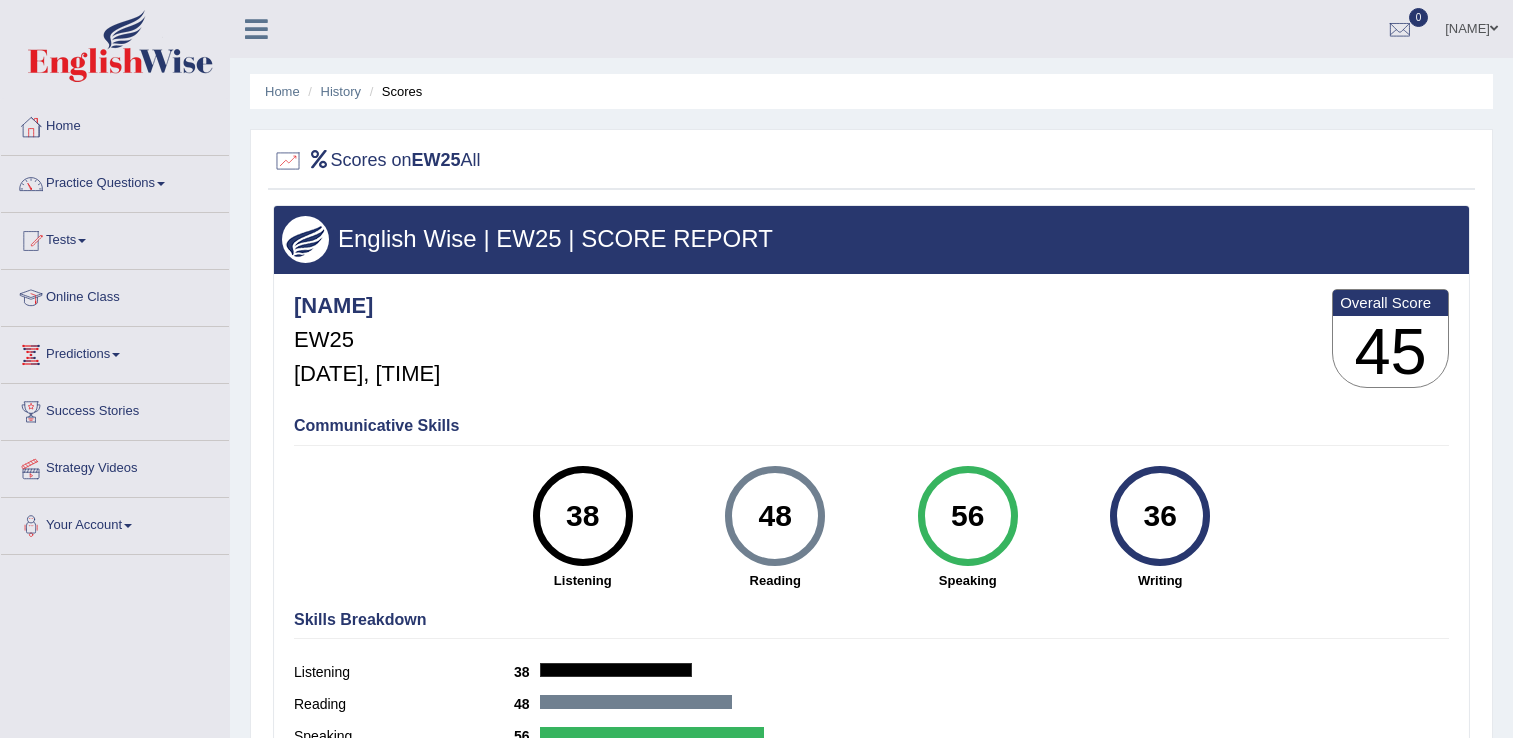 scroll, scrollTop: 0, scrollLeft: 0, axis: both 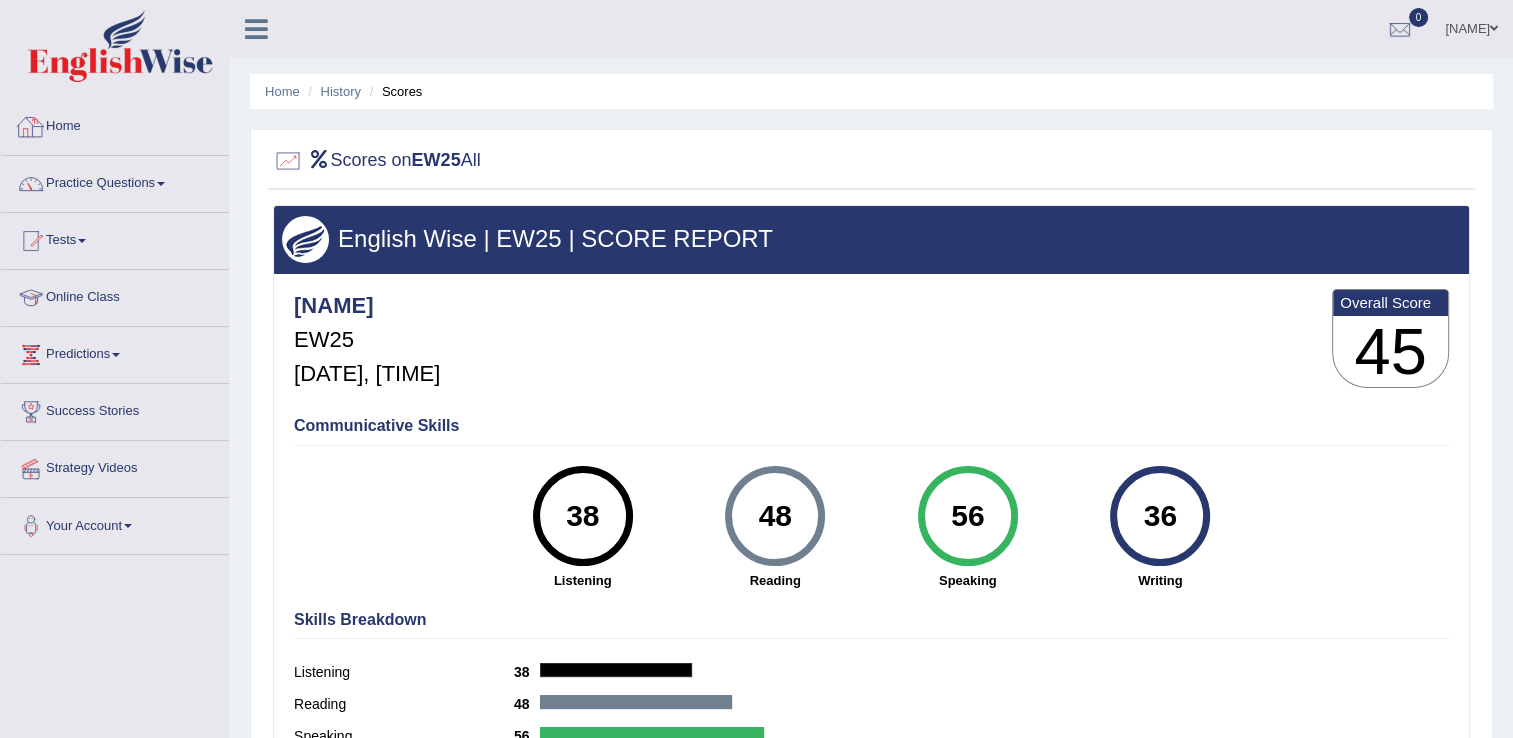click at bounding box center [31, 127] 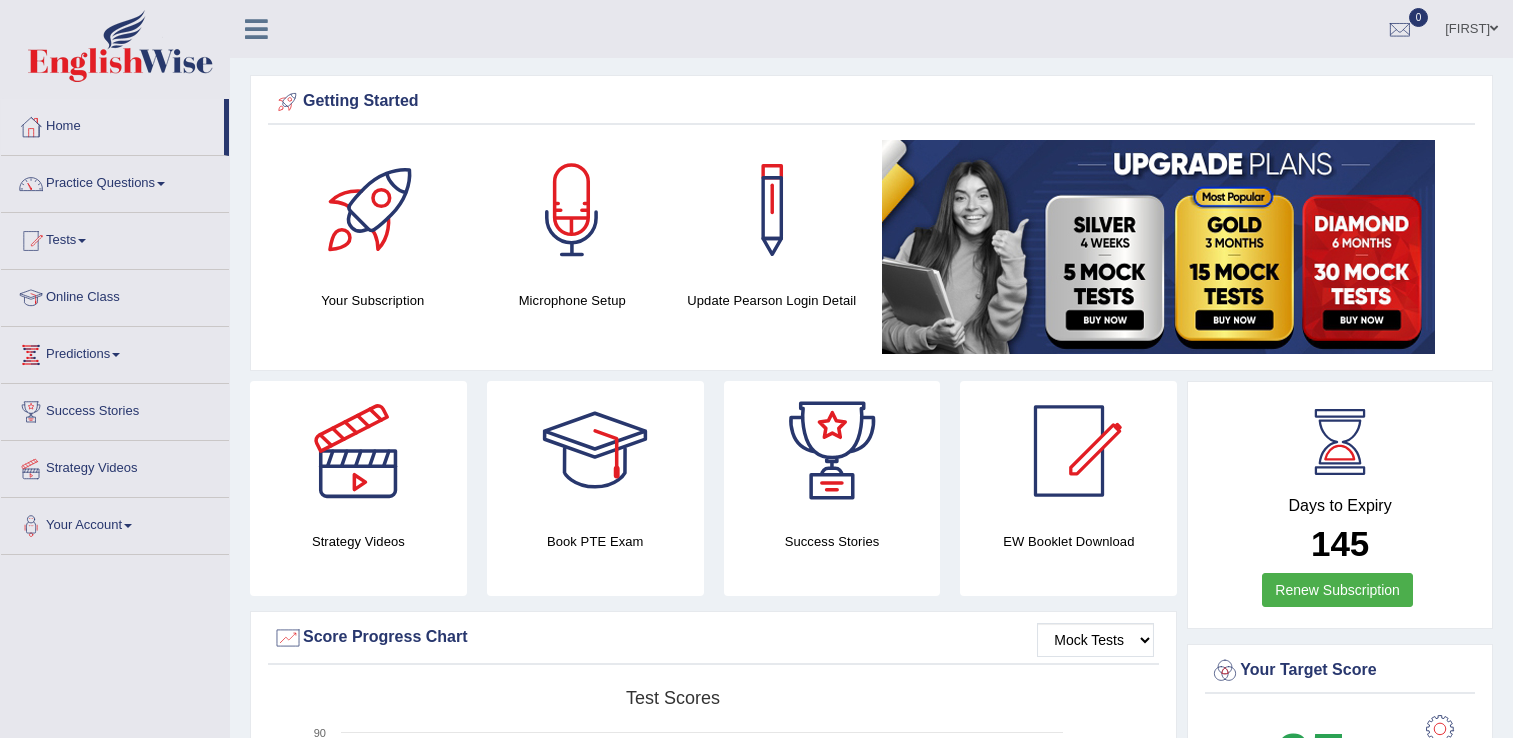 scroll, scrollTop: 0, scrollLeft: 0, axis: both 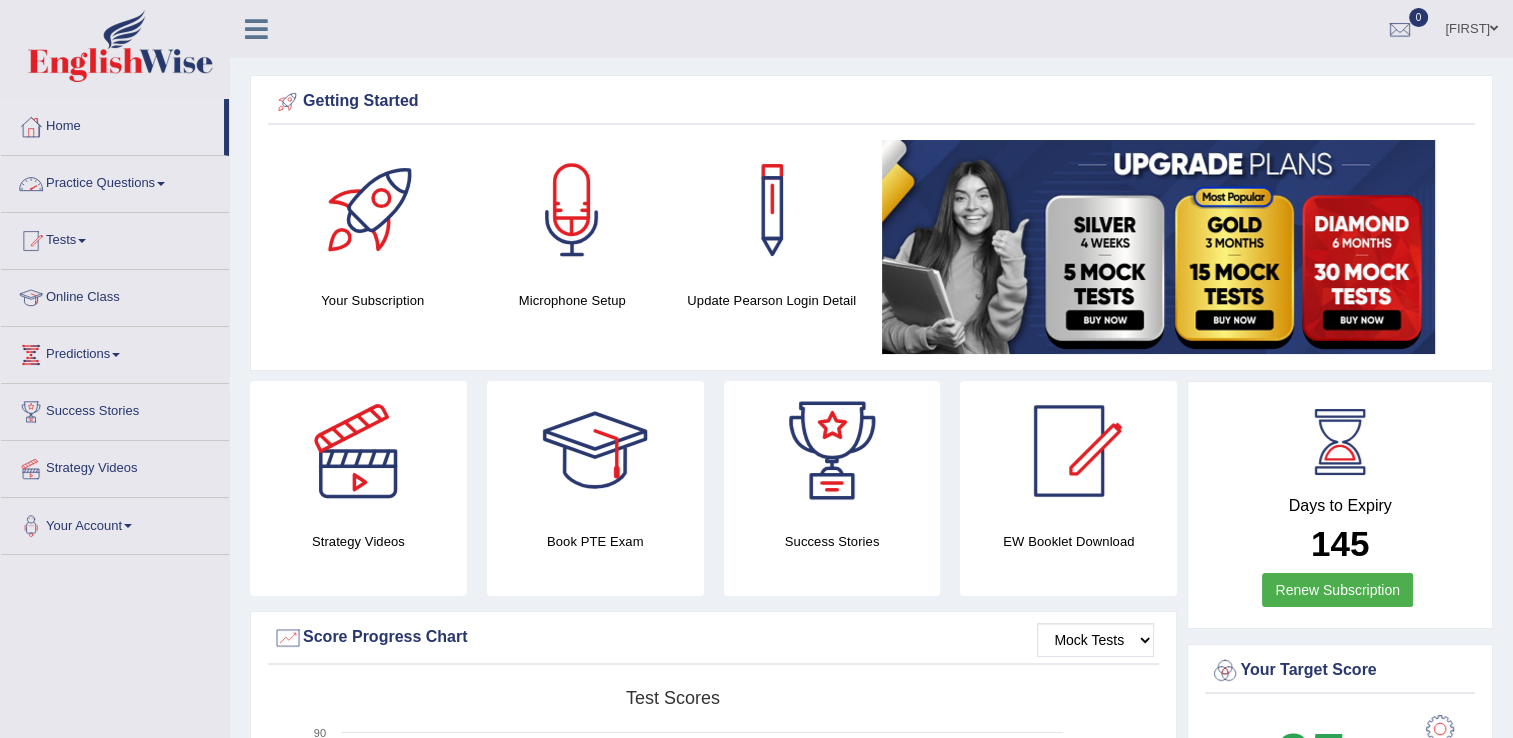click on "Practice Questions" at bounding box center [115, 181] 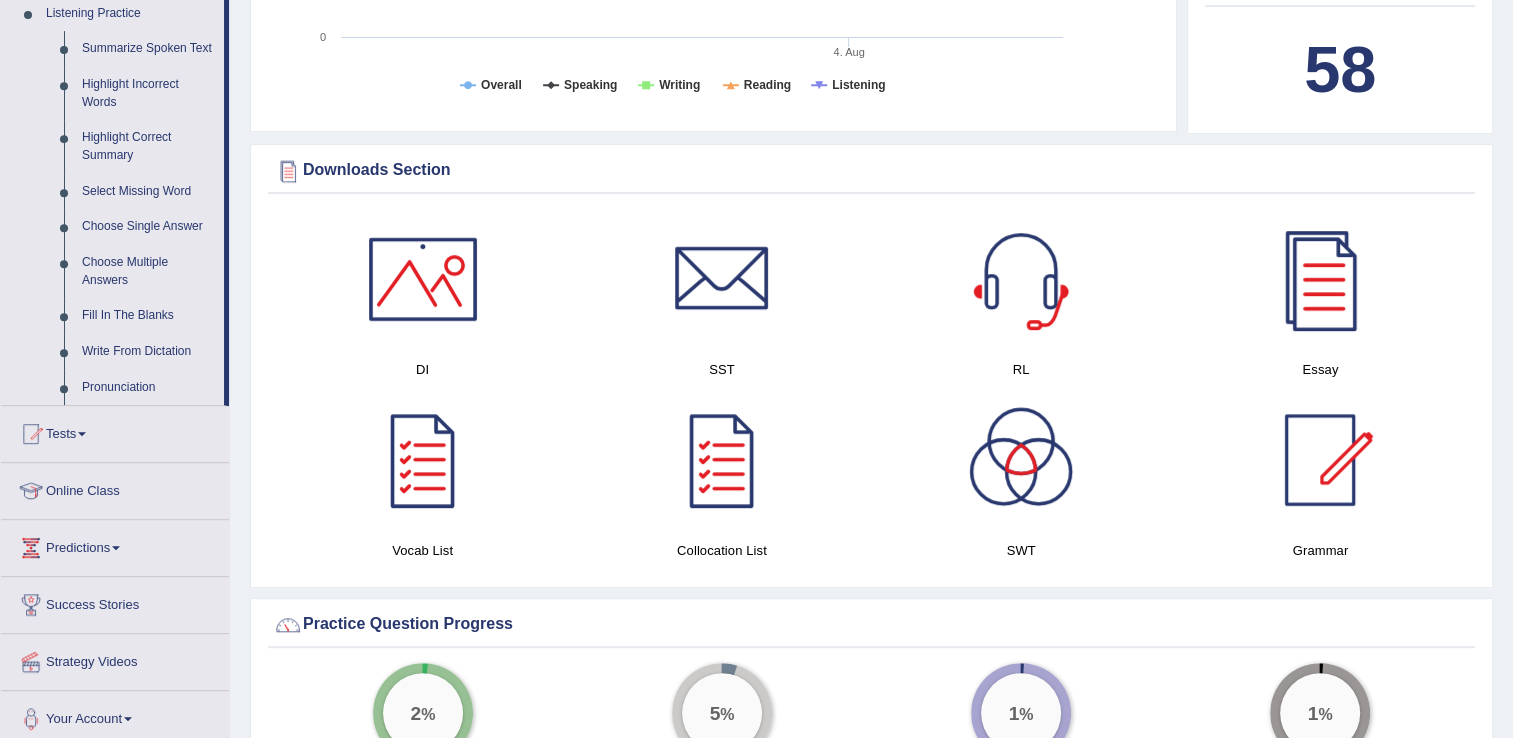 scroll, scrollTop: 1000, scrollLeft: 0, axis: vertical 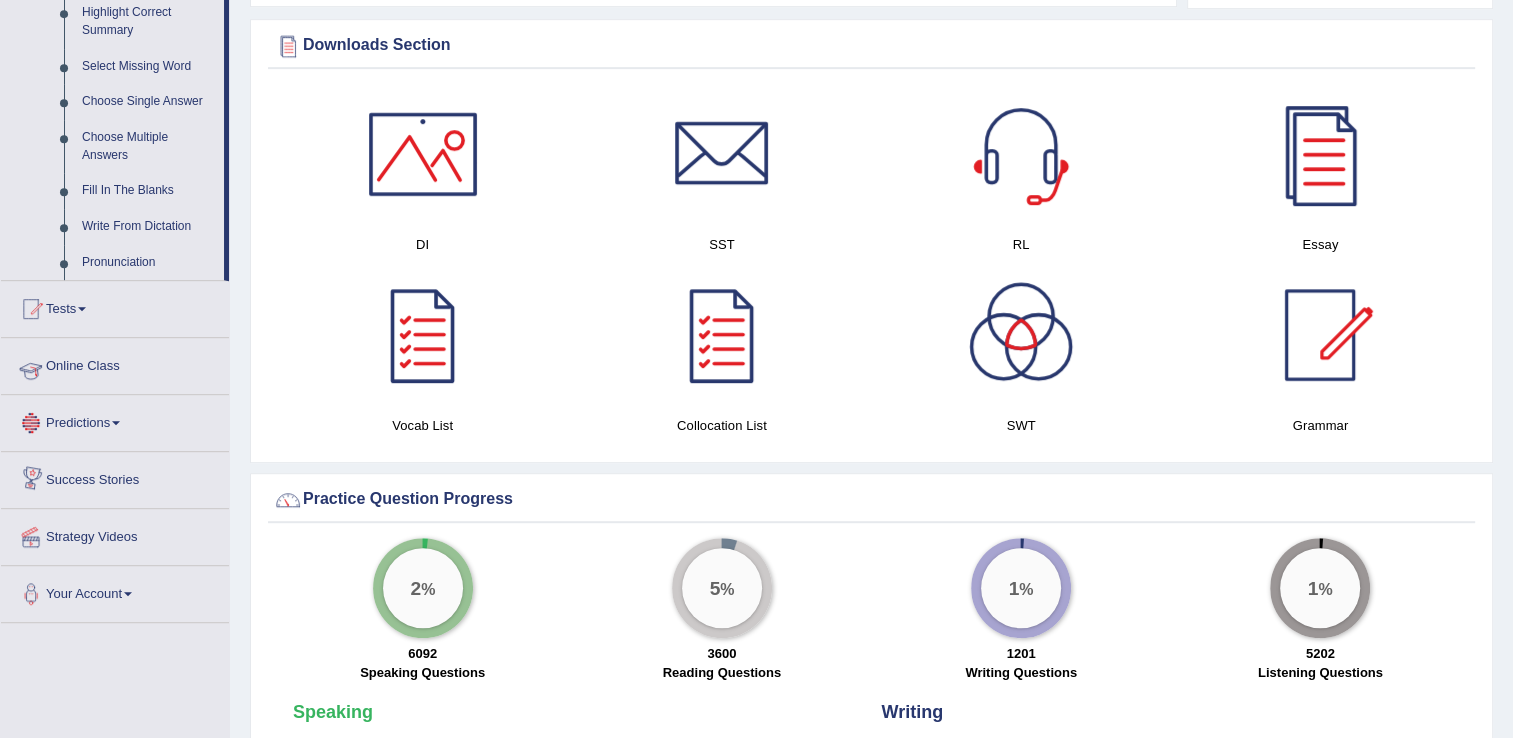 click on "Online Class" at bounding box center (115, 363) 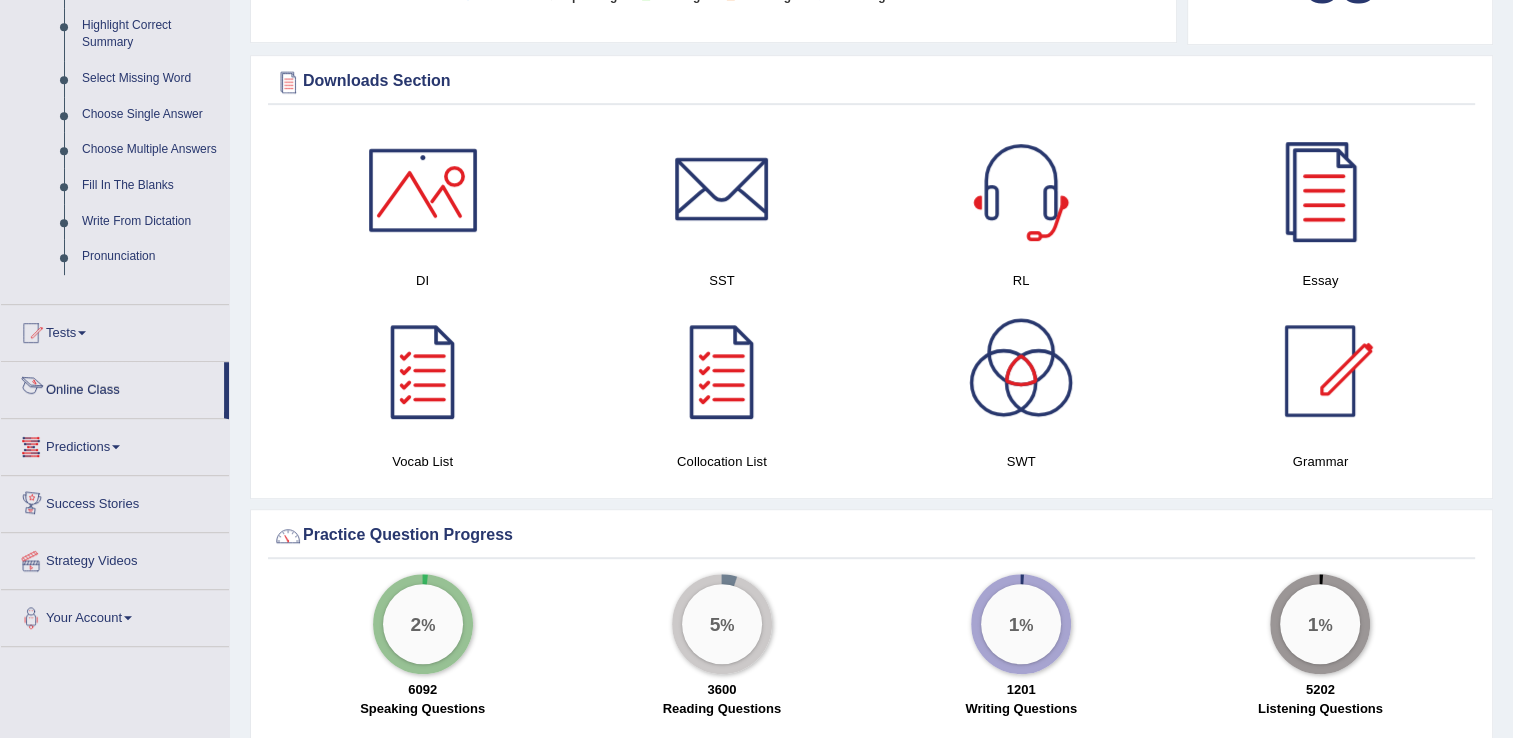 scroll, scrollTop: 445, scrollLeft: 0, axis: vertical 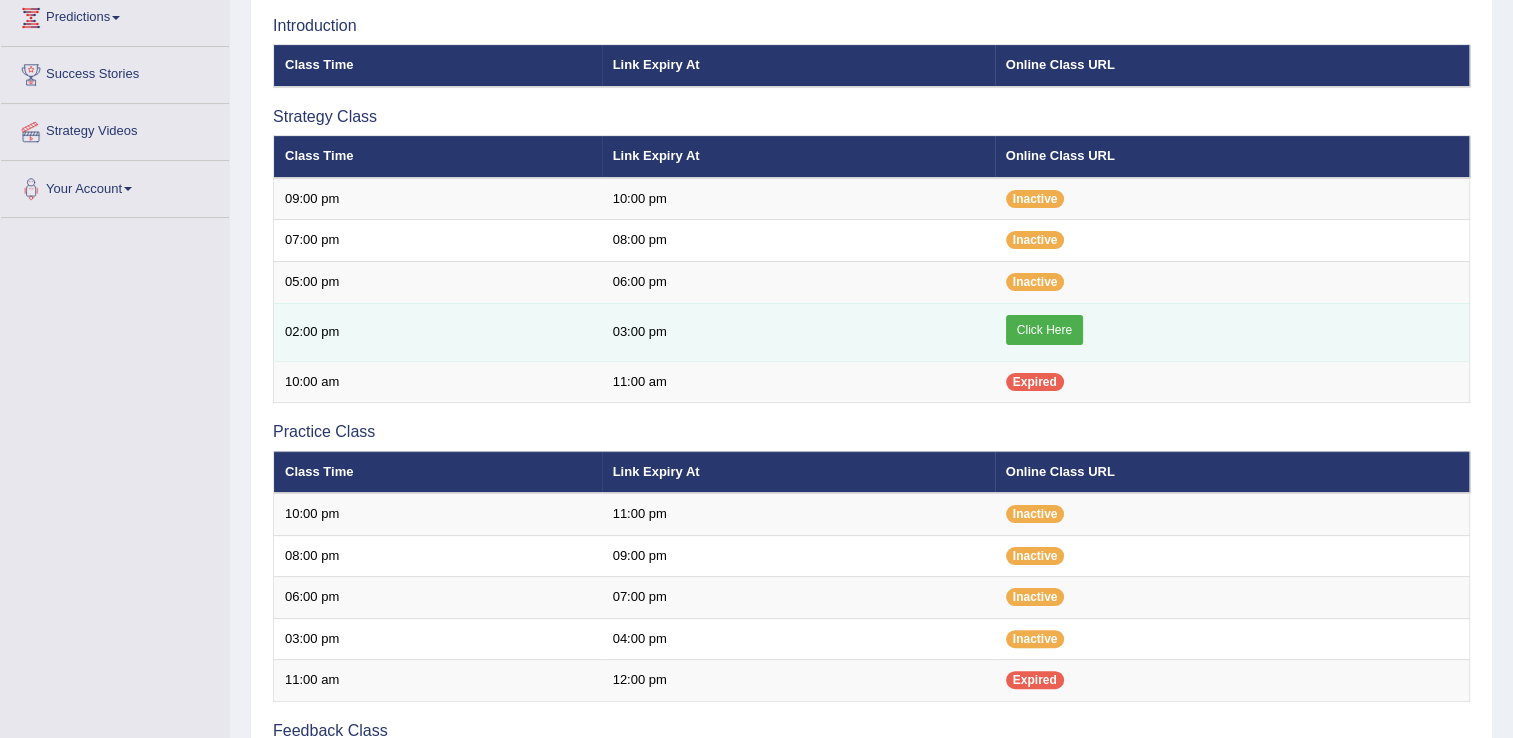 click on "Click Here" at bounding box center (1044, 330) 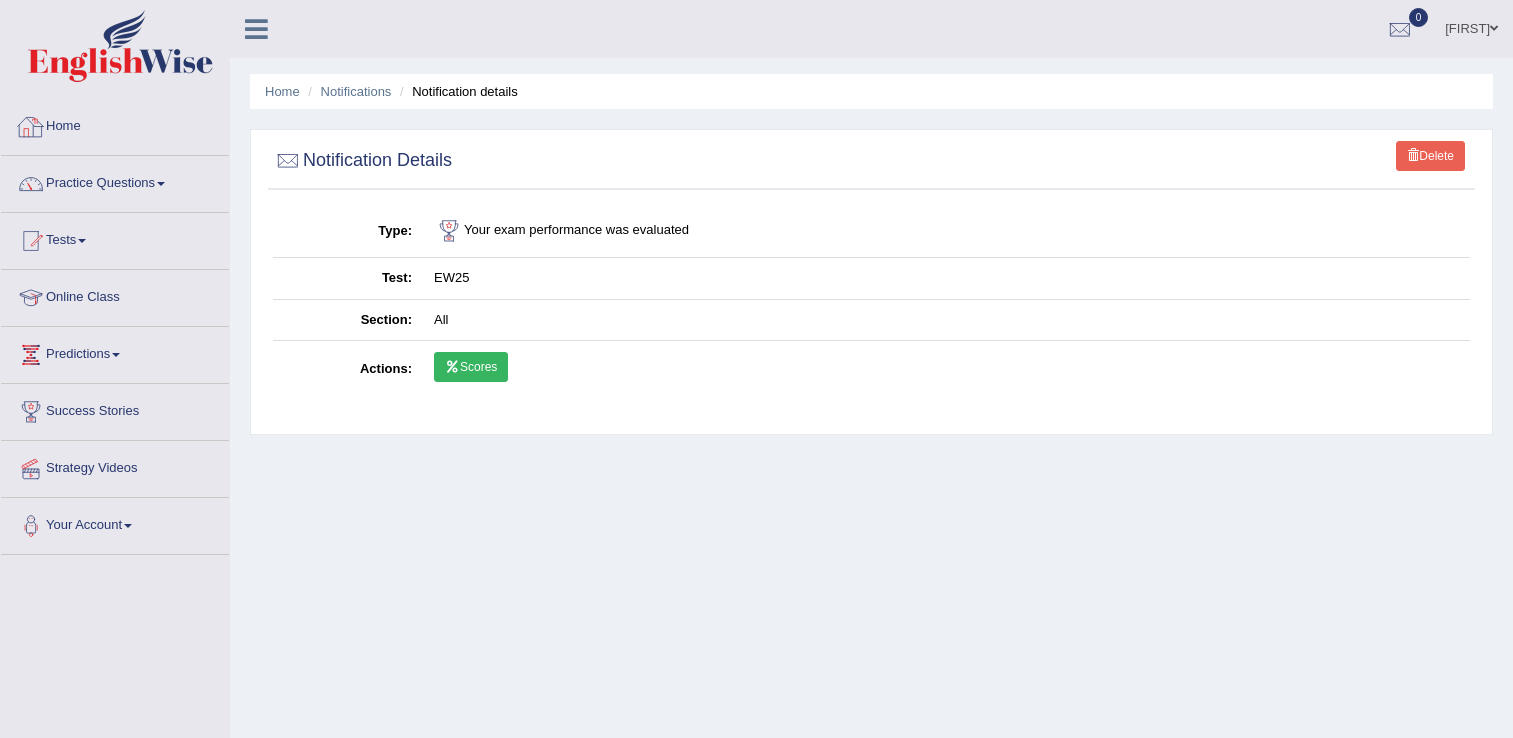 scroll, scrollTop: 0, scrollLeft: 0, axis: both 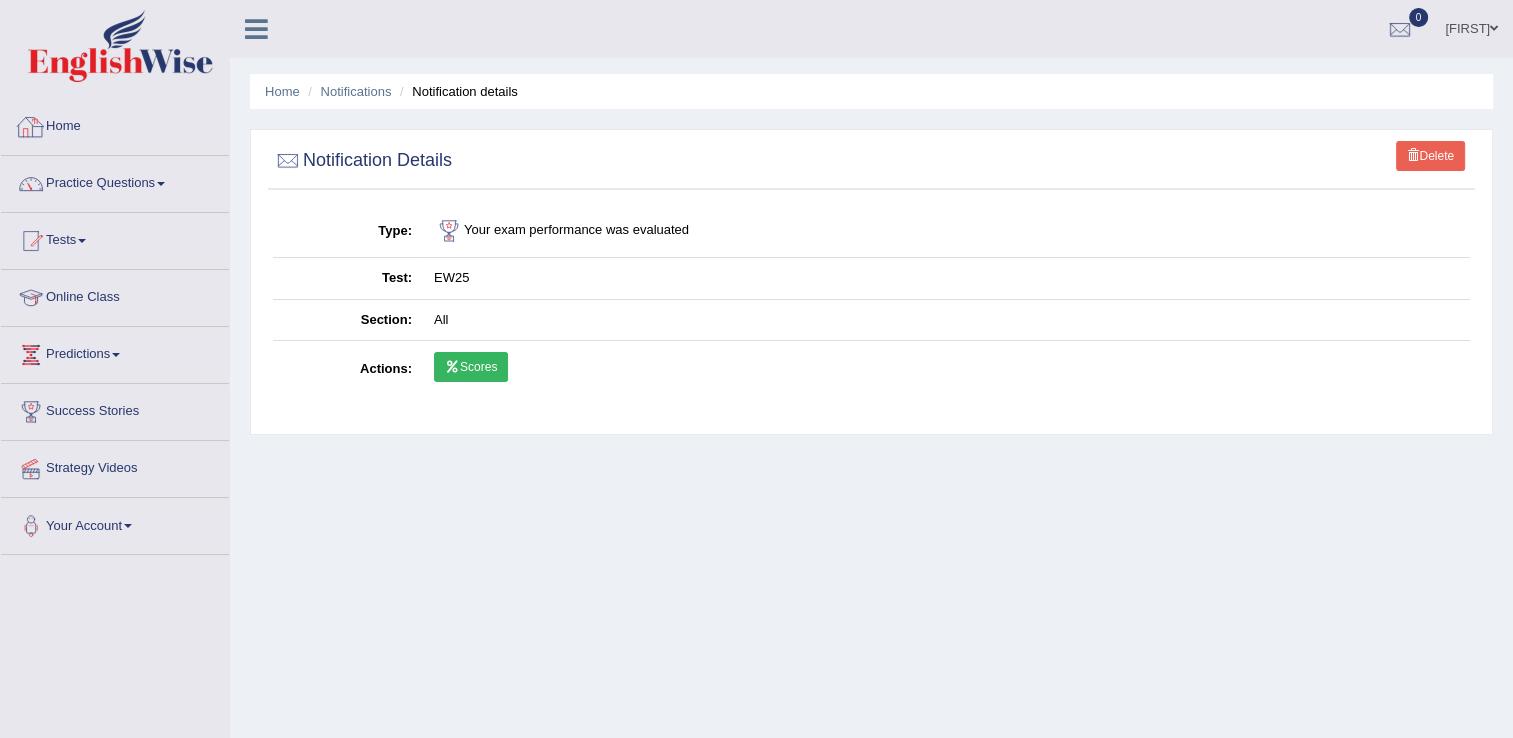 click on "Home" at bounding box center [115, 124] 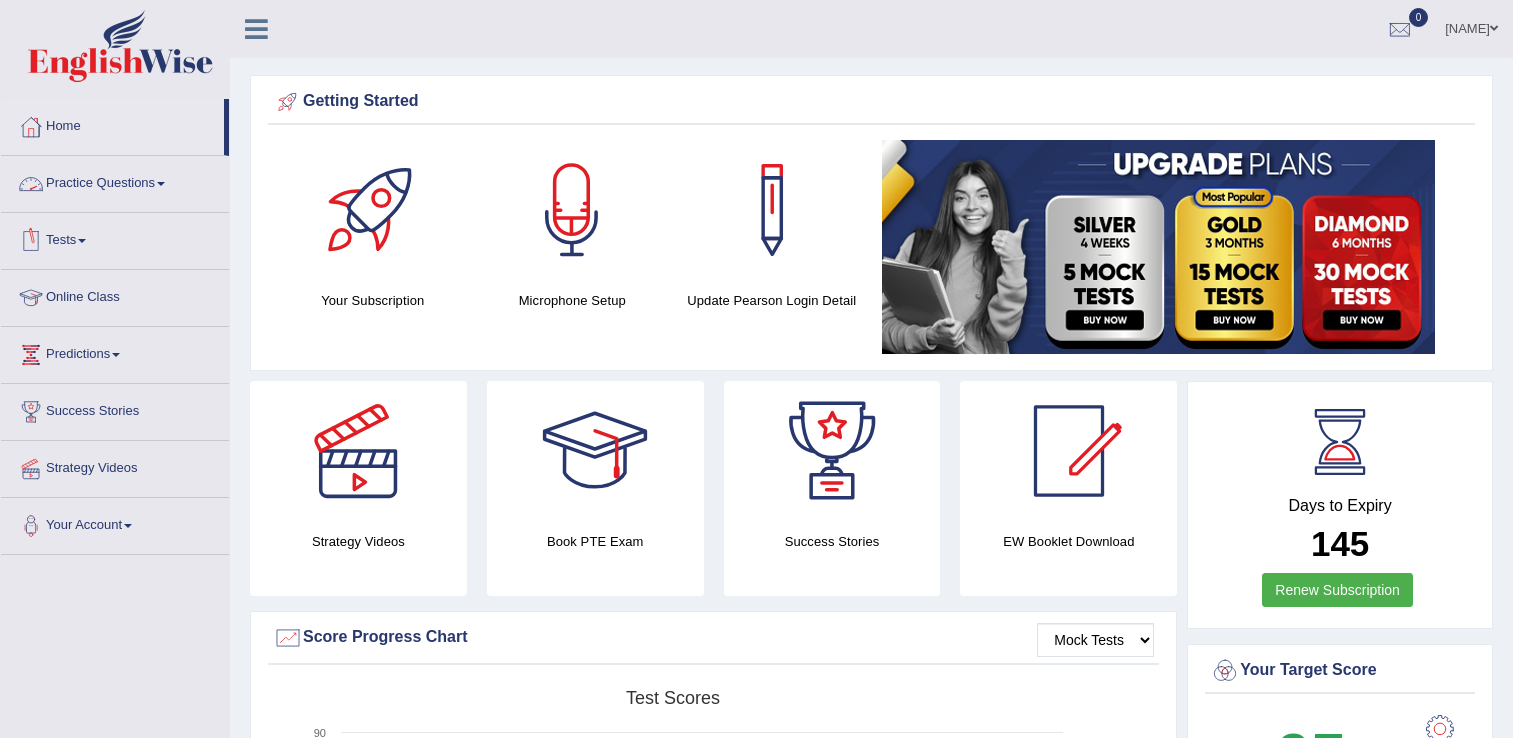 click on "Practice Questions" at bounding box center (115, 181) 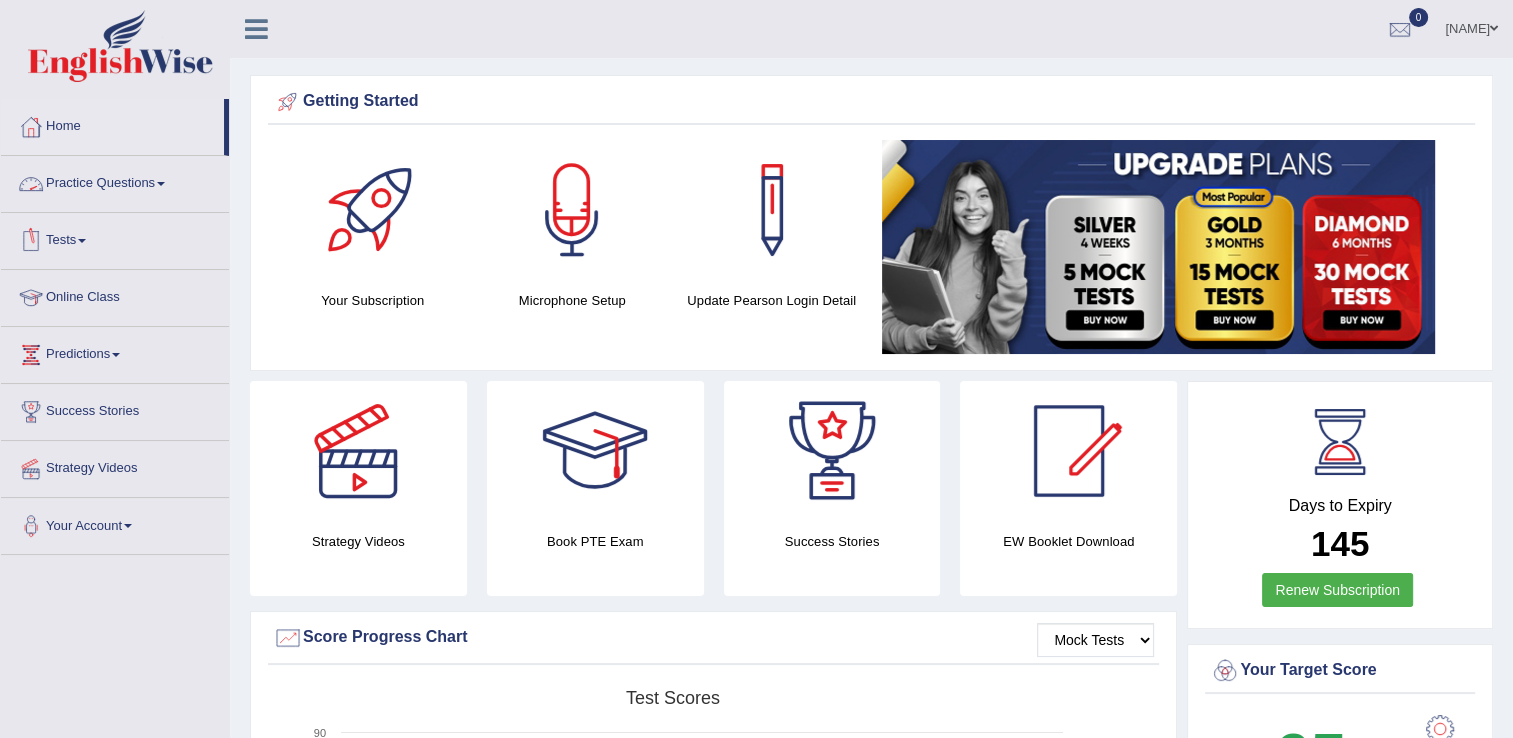 scroll, scrollTop: 0, scrollLeft: 0, axis: both 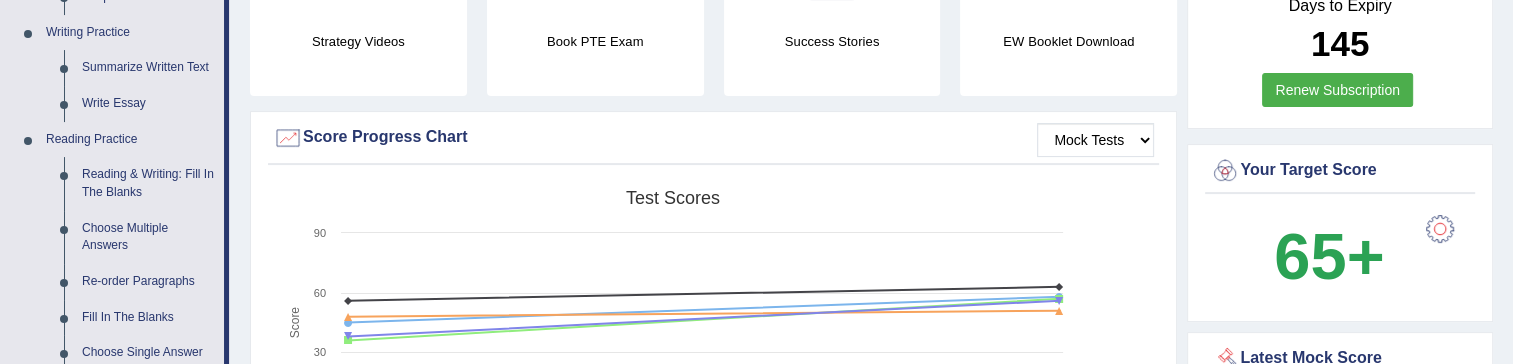 drag, startPoint x: 227, startPoint y: 75, endPoint x: 226, endPoint y: 95, distance: 20.024984 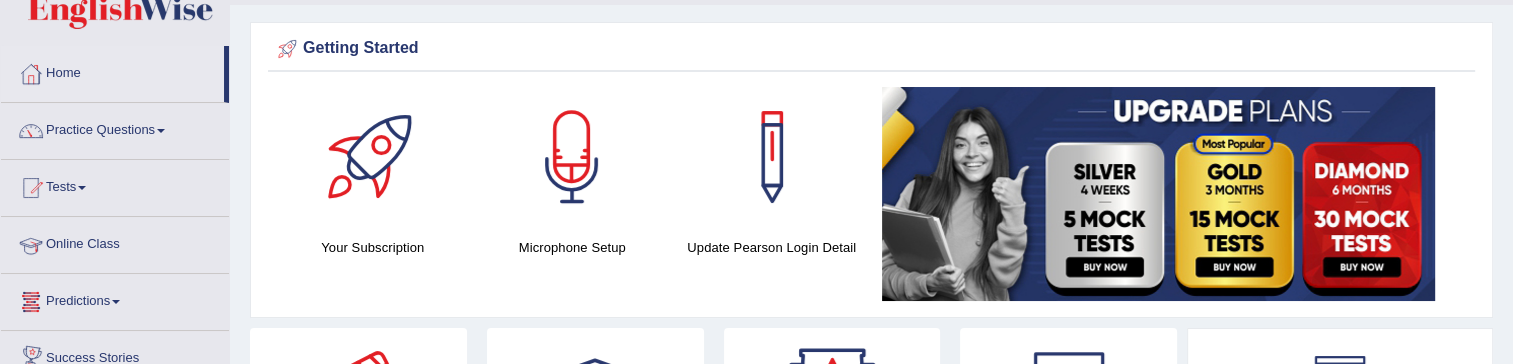 scroll, scrollTop: 0, scrollLeft: 0, axis: both 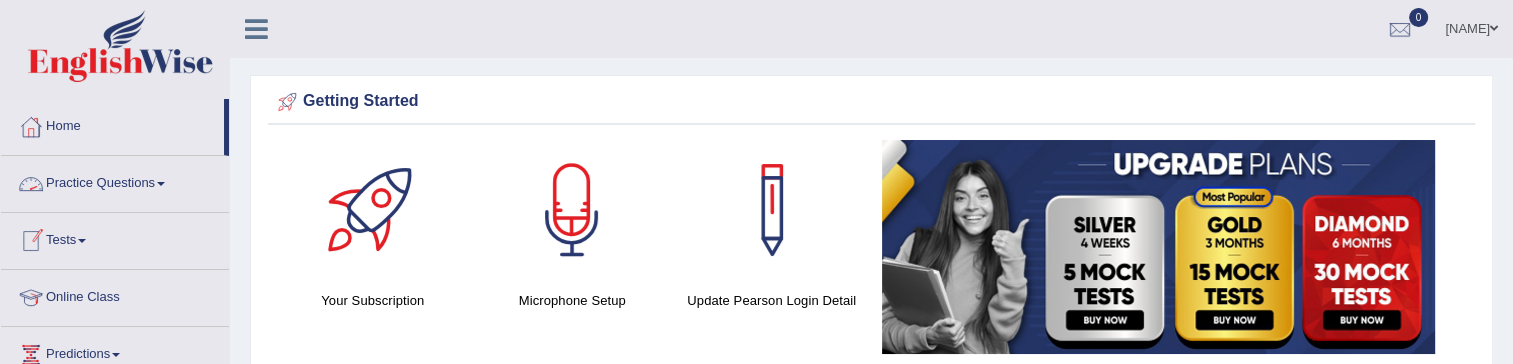 click on "Practice Questions" at bounding box center [115, 181] 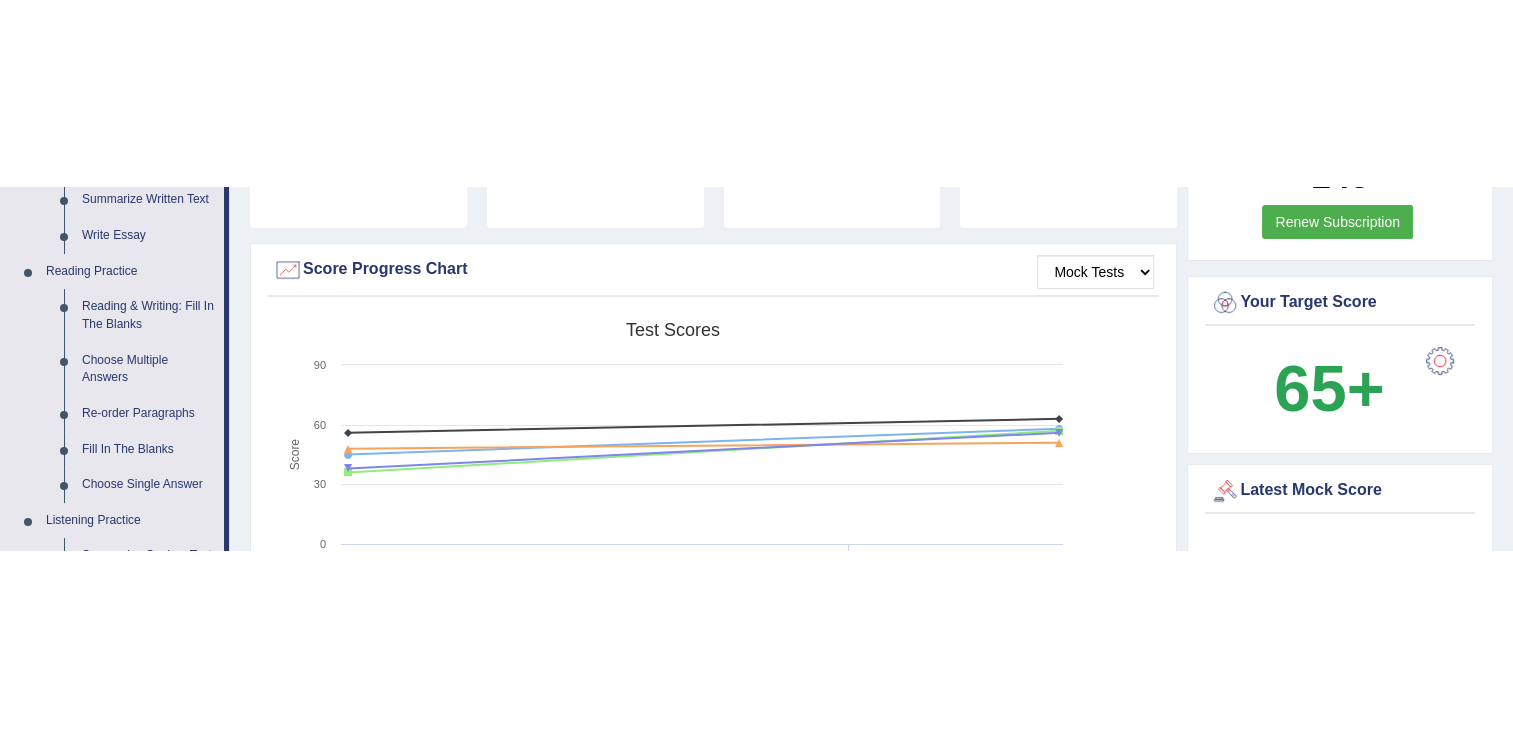 scroll, scrollTop: 600, scrollLeft: 0, axis: vertical 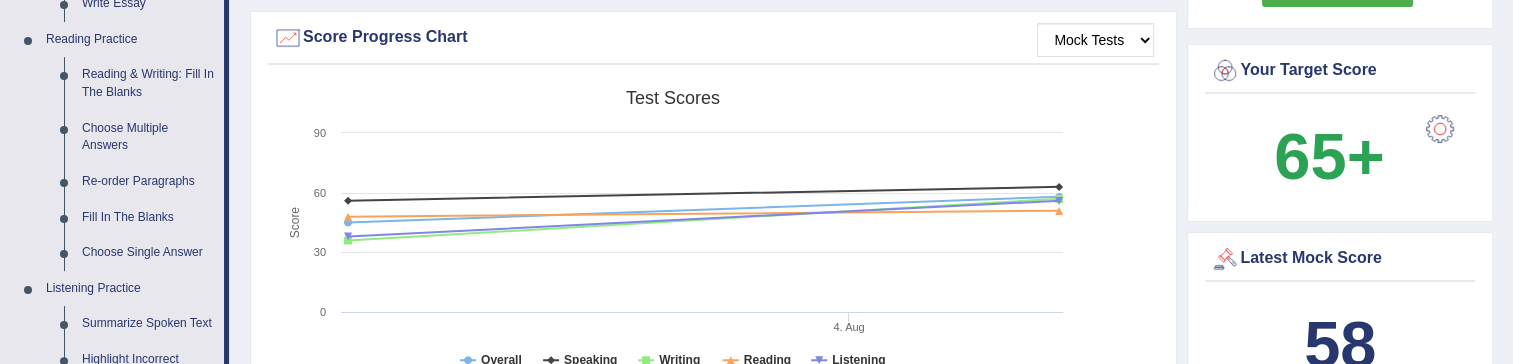 drag, startPoint x: 563, startPoint y: 50, endPoint x: 604, endPoint y: -82, distance: 138.22084 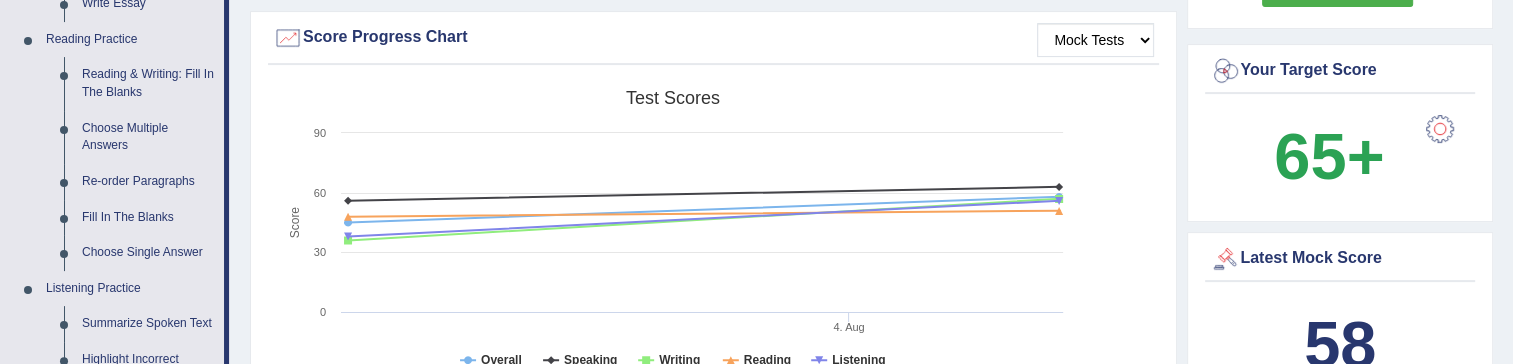 drag, startPoint x: 1045, startPoint y: 110, endPoint x: 1048, endPoint y: 83, distance: 27.166155 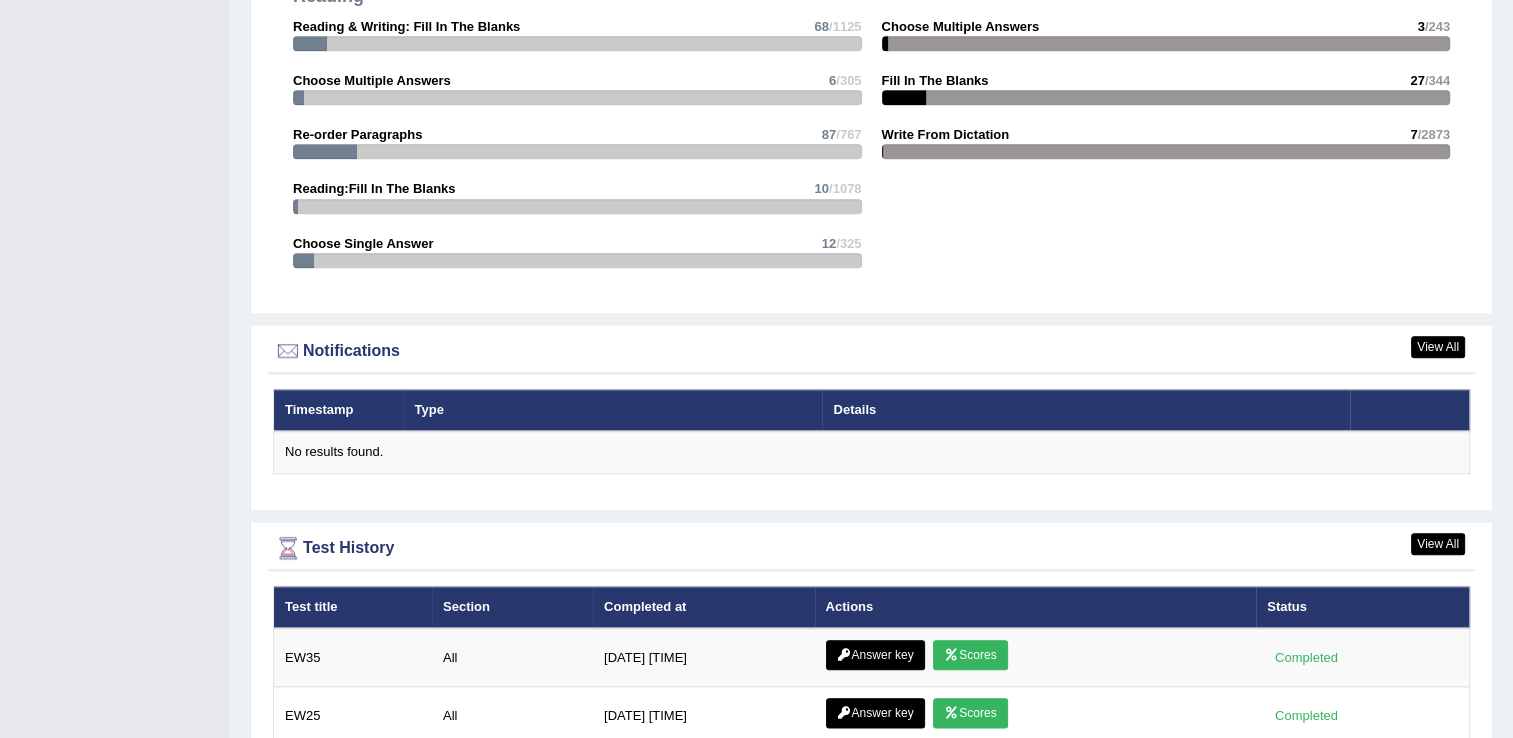 scroll, scrollTop: 2400, scrollLeft: 0, axis: vertical 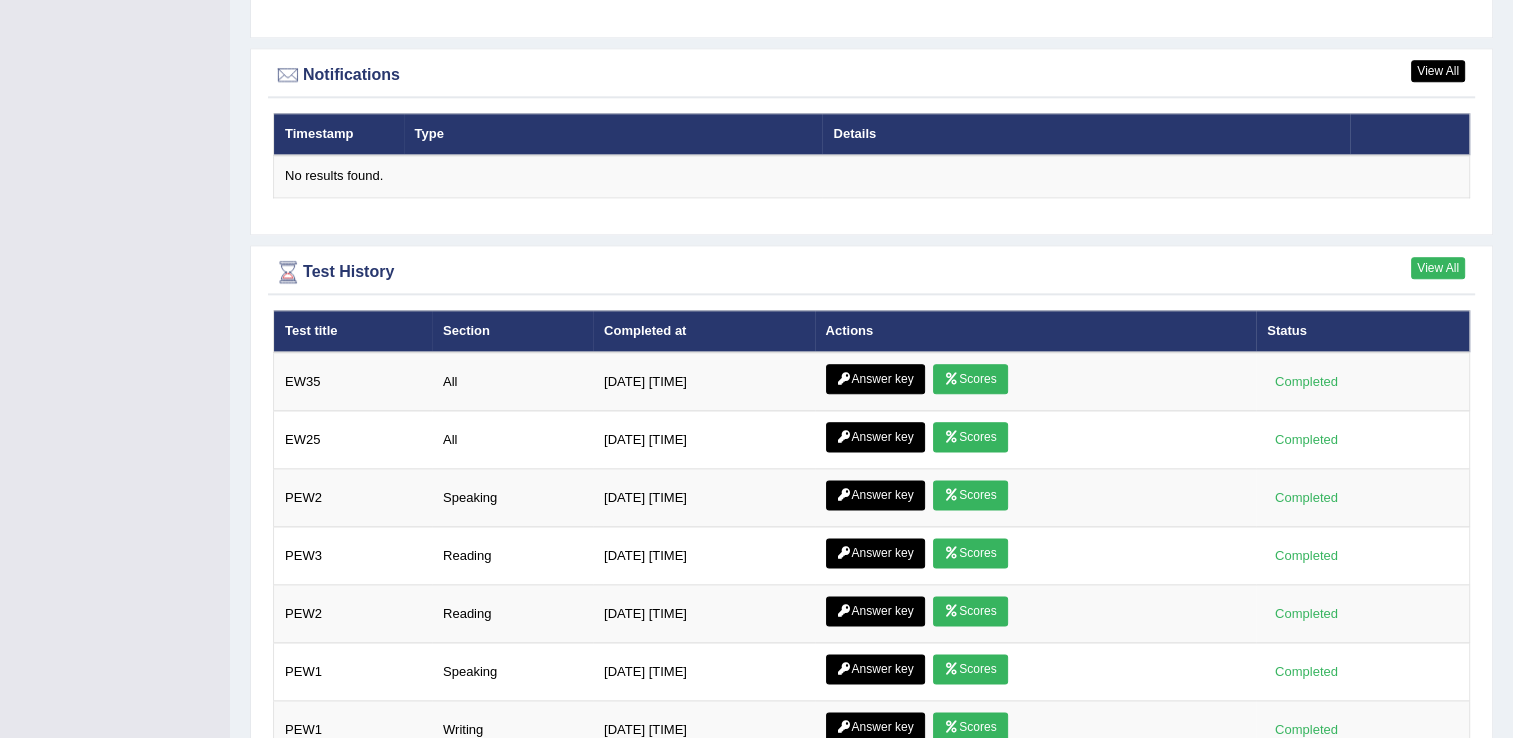 click on "View All" at bounding box center [1438, 268] 